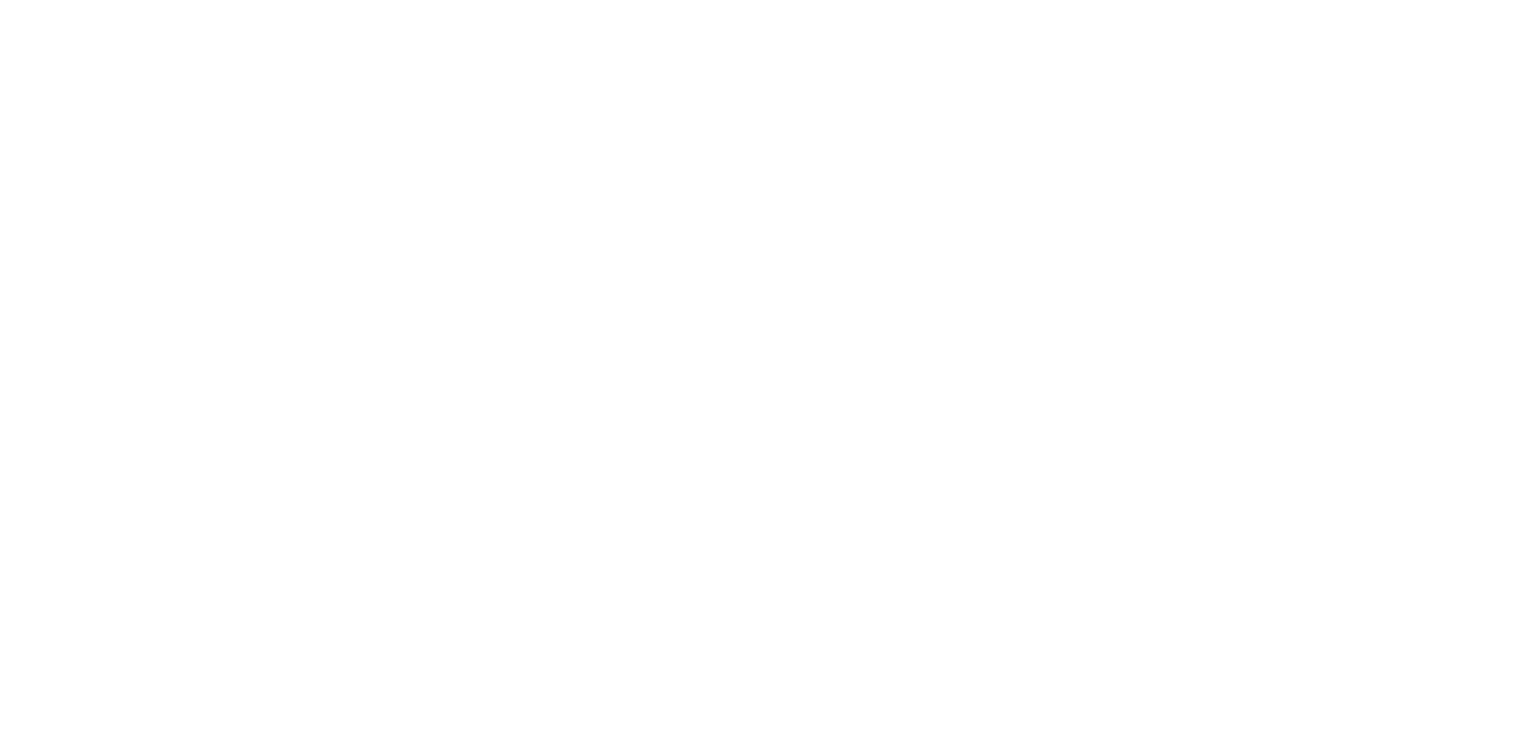 scroll, scrollTop: 0, scrollLeft: 0, axis: both 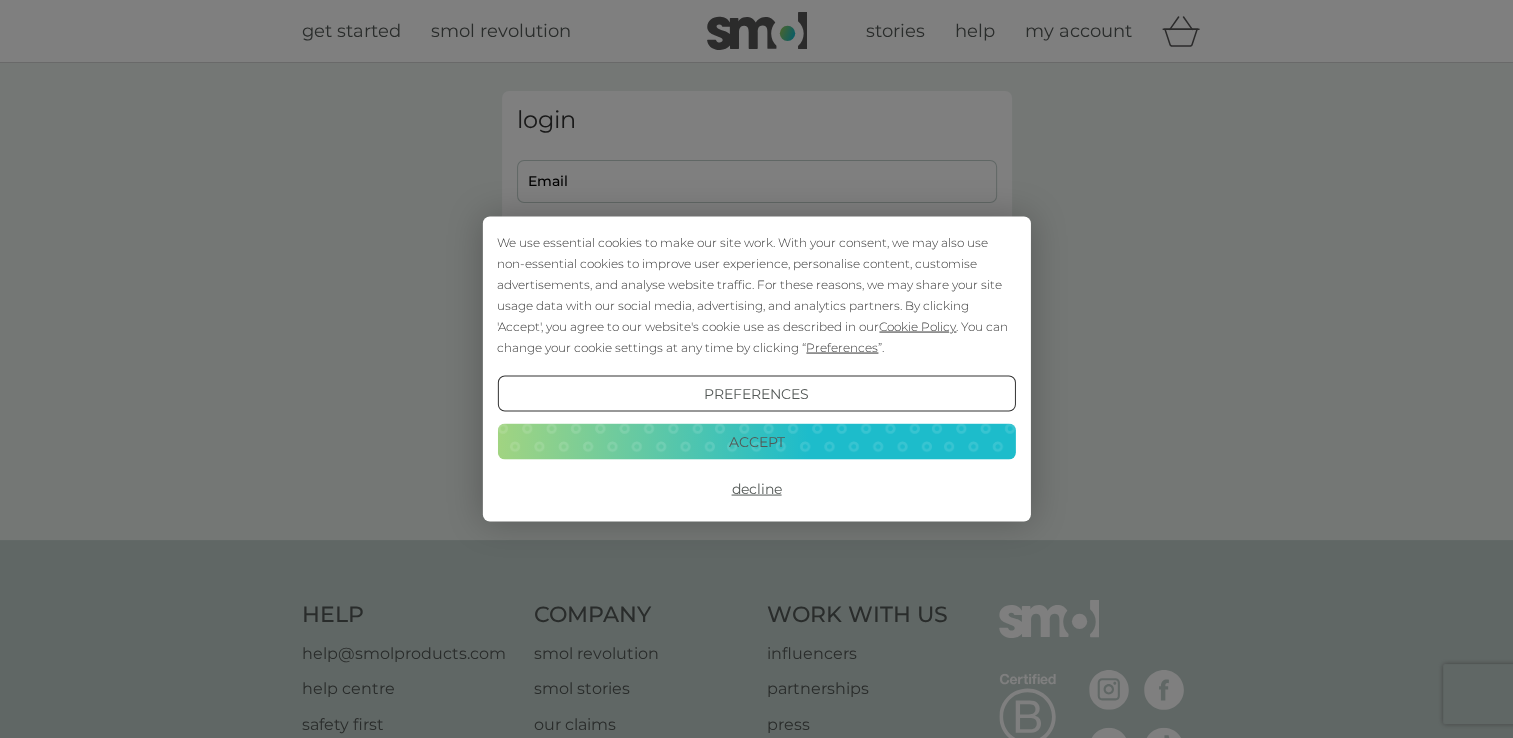 type on "[NAME]@[DOMAIN]" 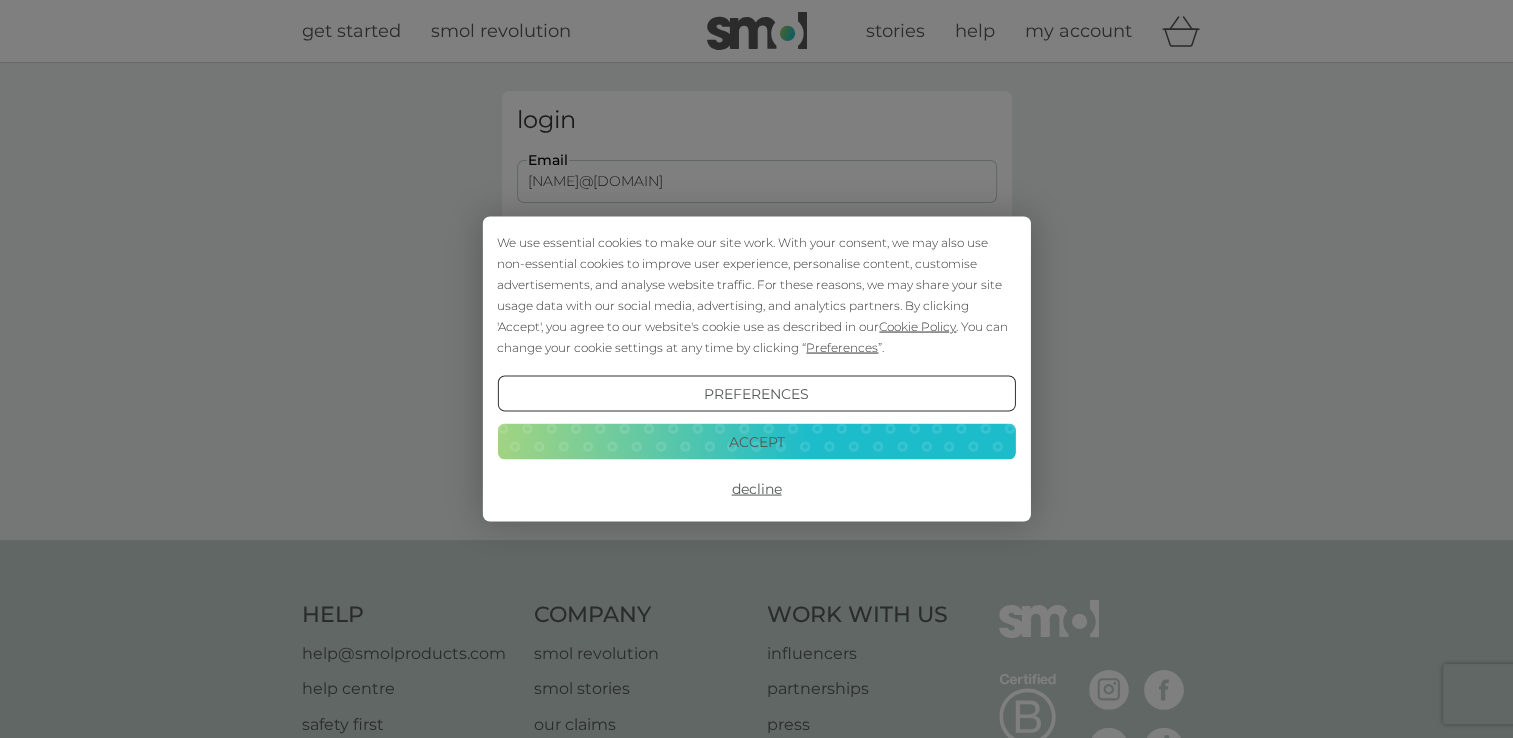 click on "Accept" at bounding box center (756, 441) 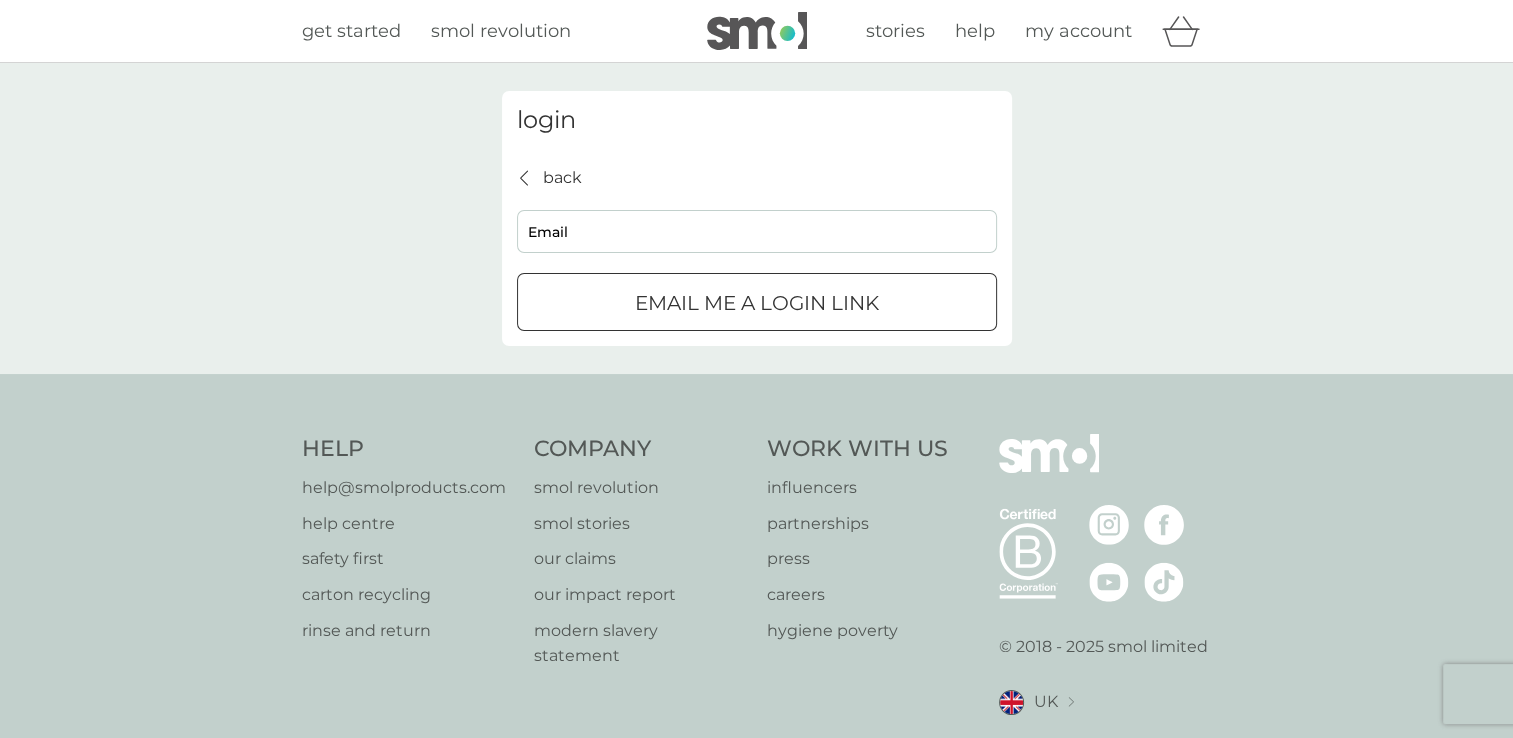 scroll, scrollTop: 0, scrollLeft: 0, axis: both 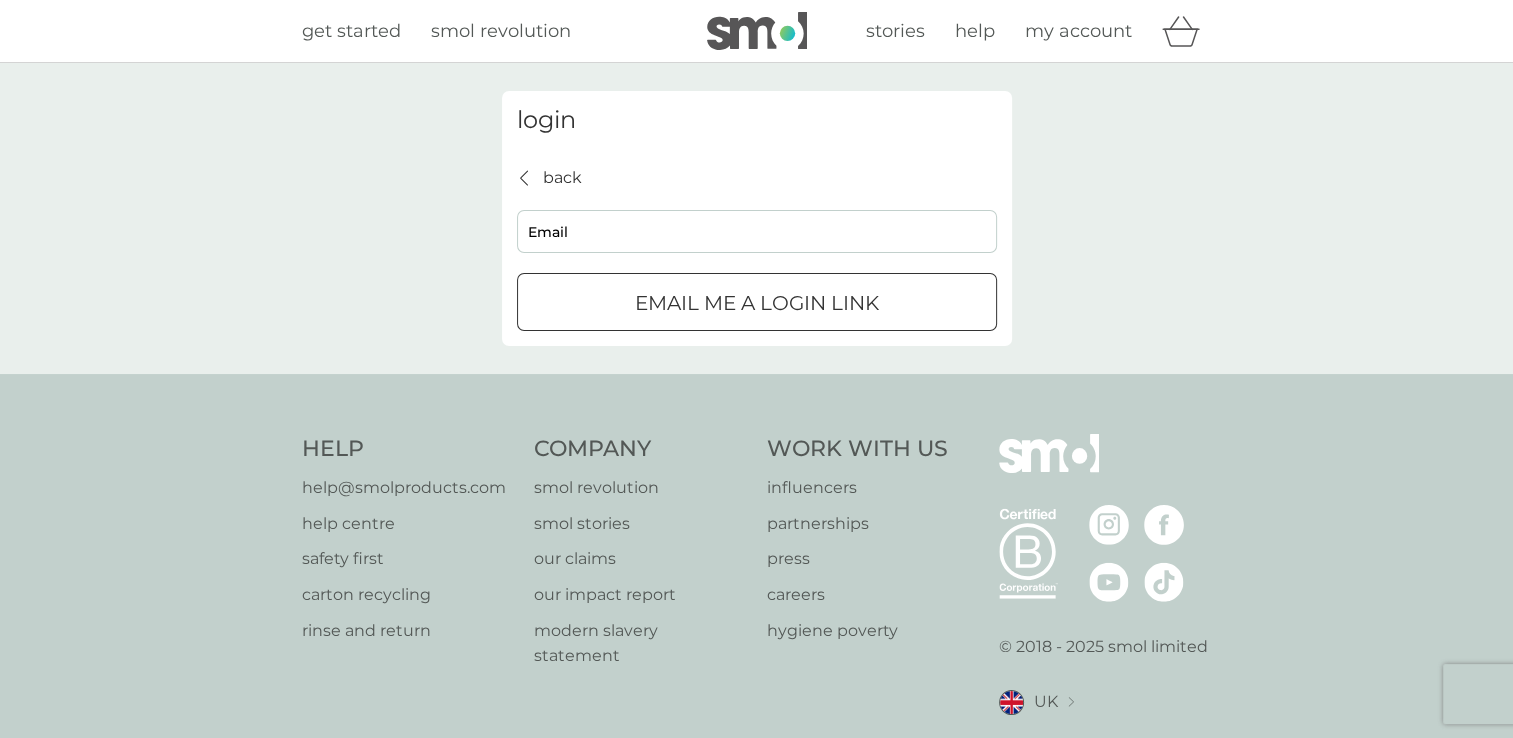 click on "back" at bounding box center (562, 178) 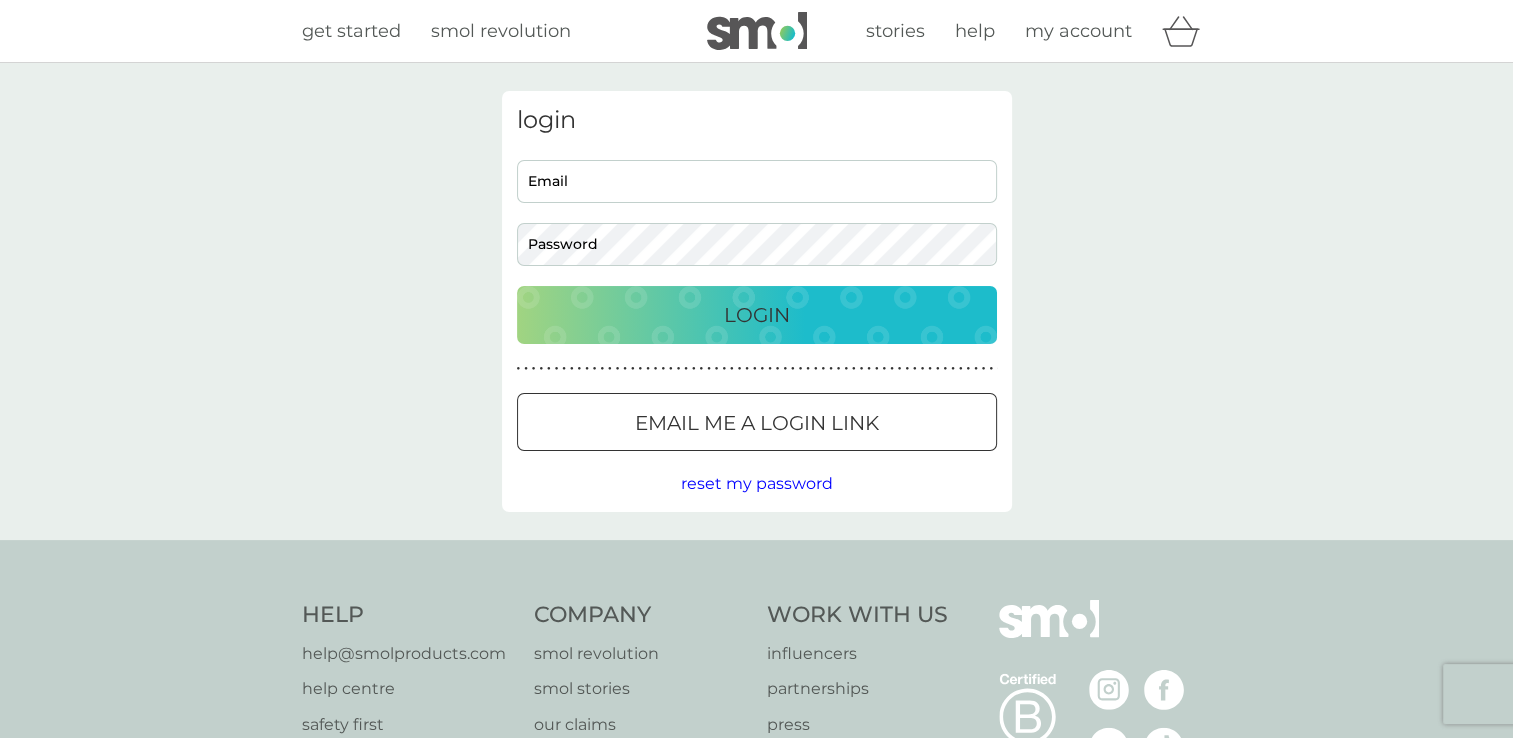 type on "[EMAIL]" 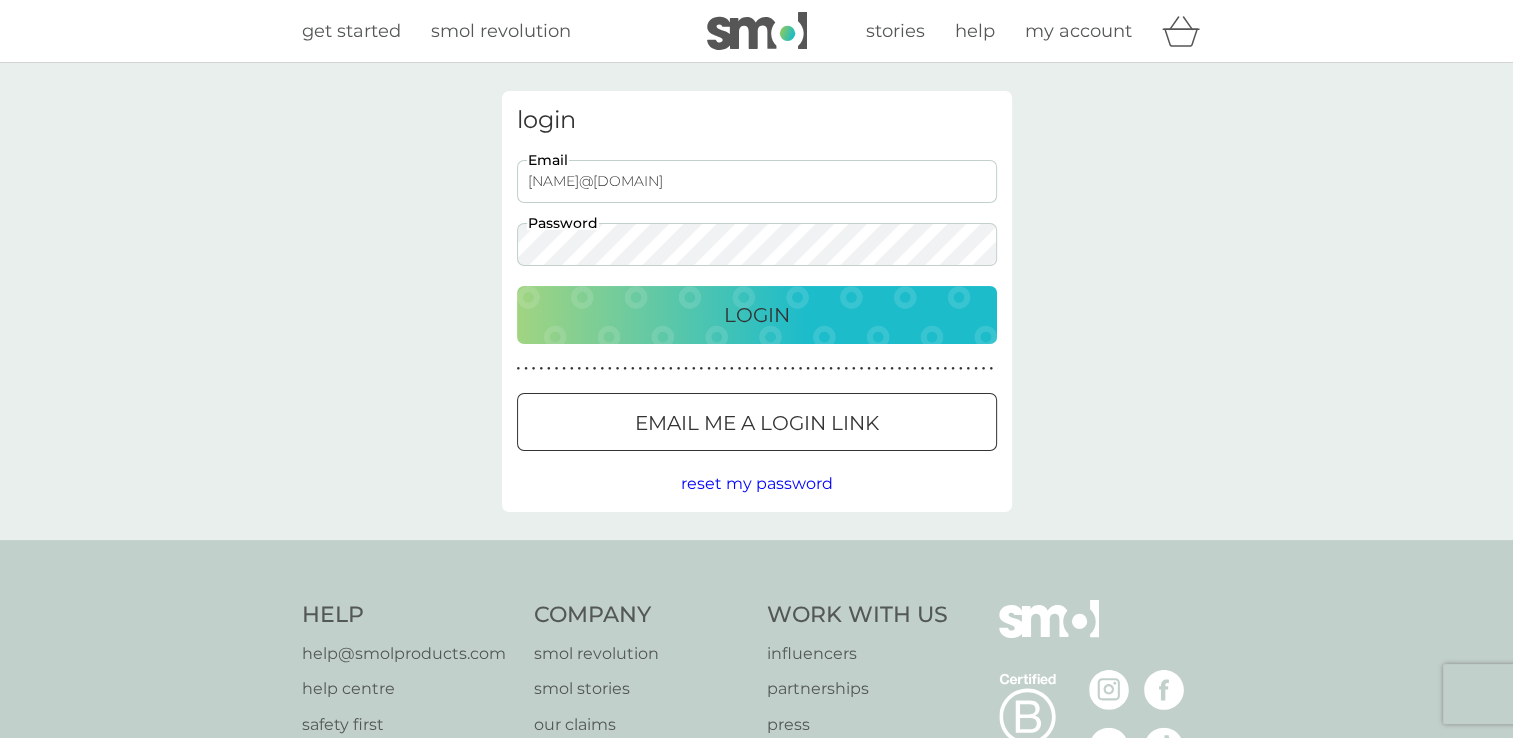 click on "Login" at bounding box center [757, 315] 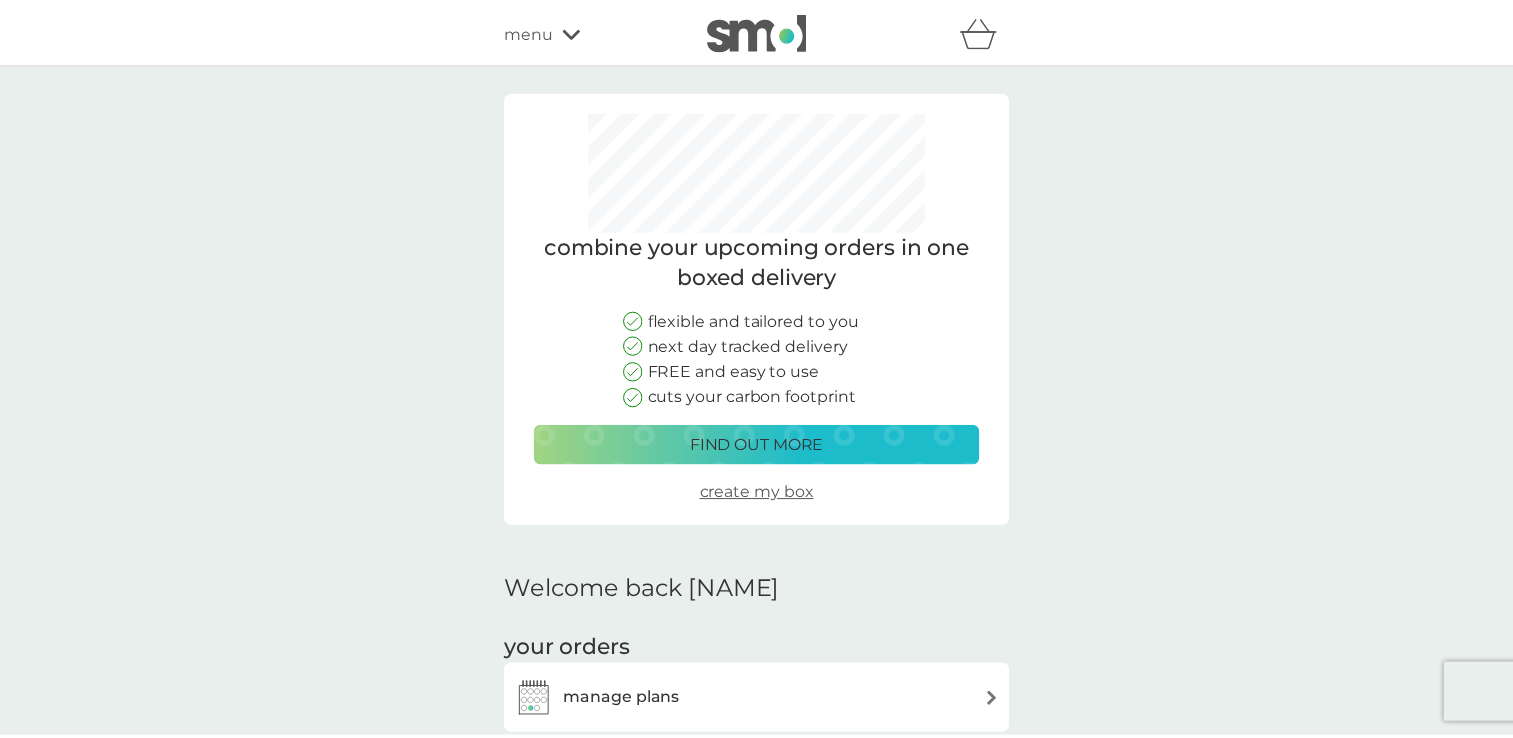 scroll, scrollTop: 0, scrollLeft: 0, axis: both 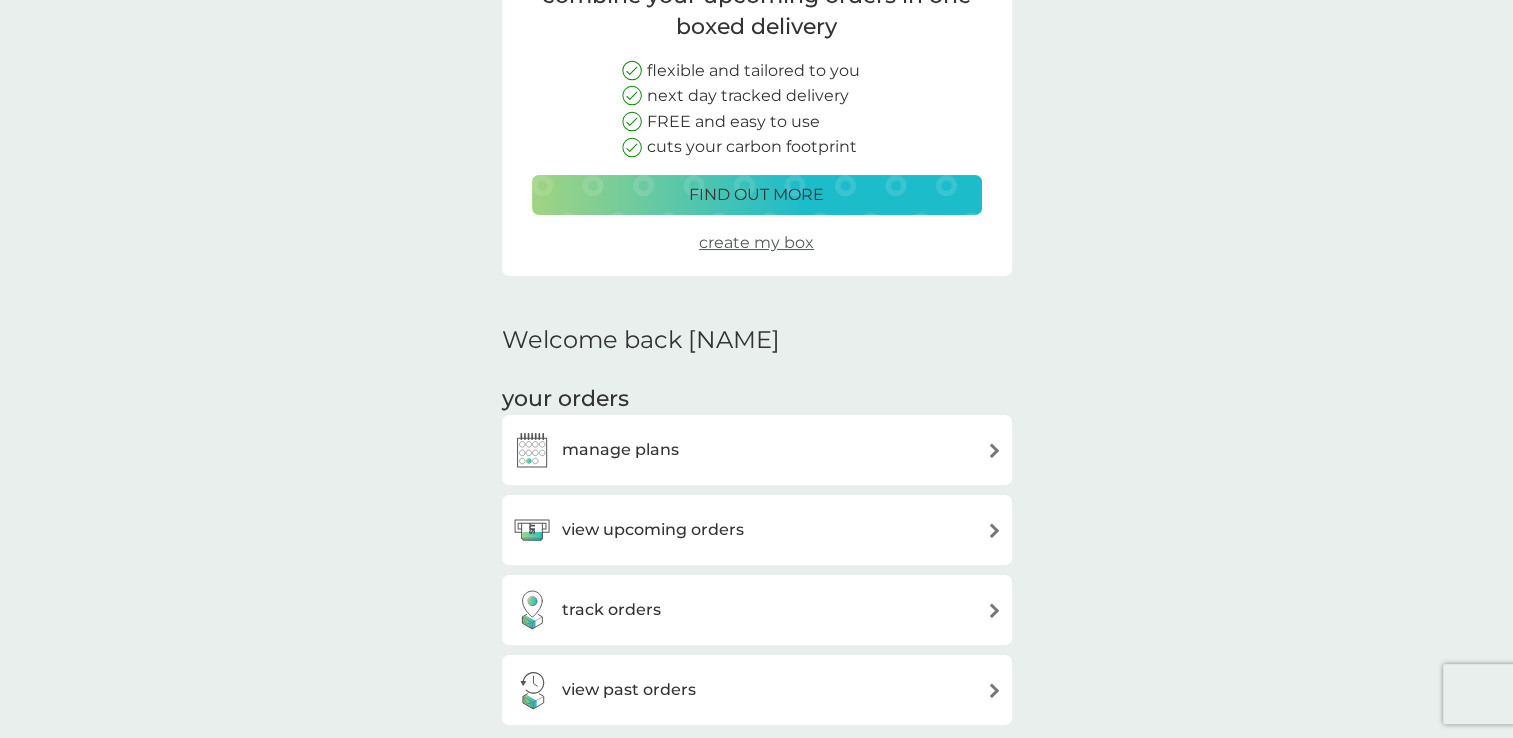 click on "manage plans" at bounding box center (620, 450) 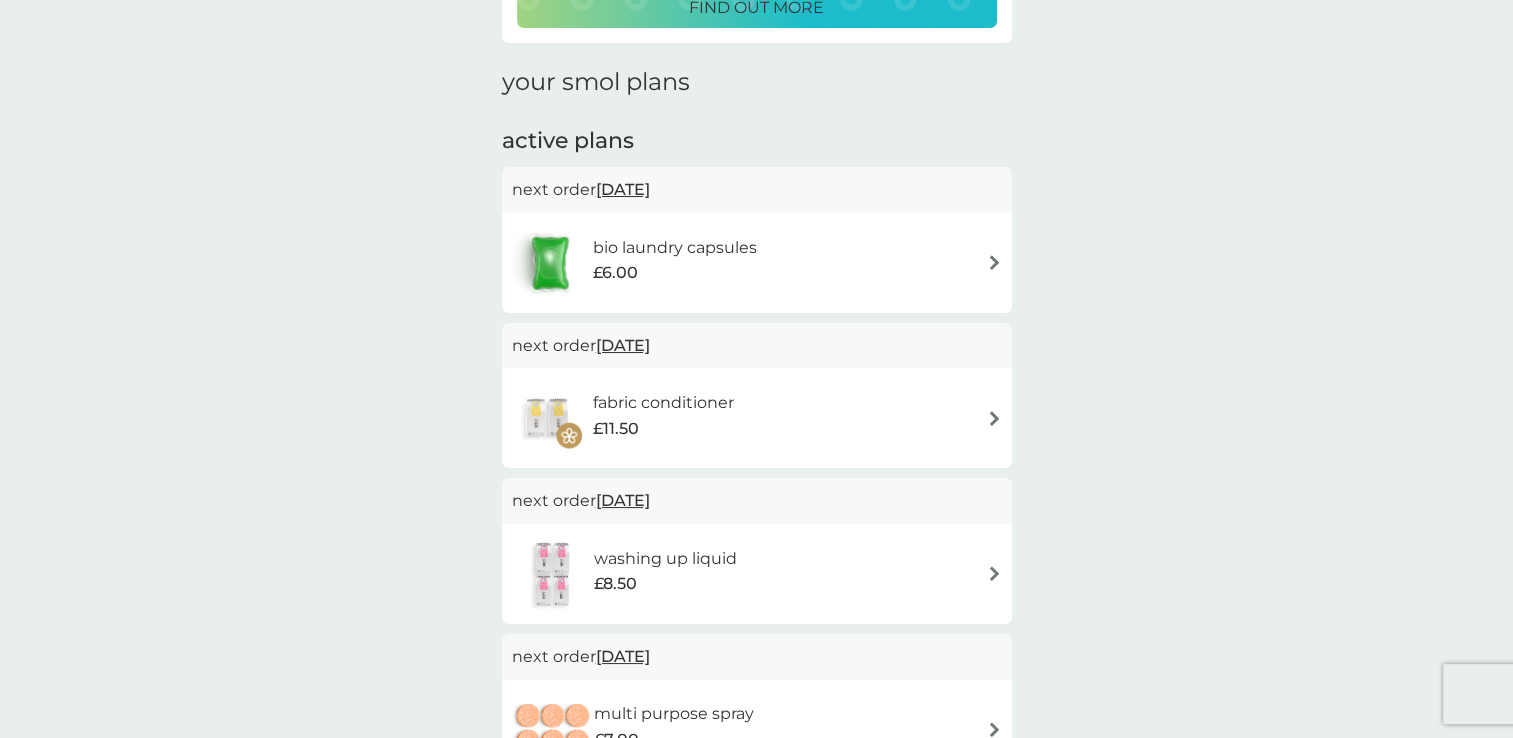 scroll, scrollTop: 0, scrollLeft: 0, axis: both 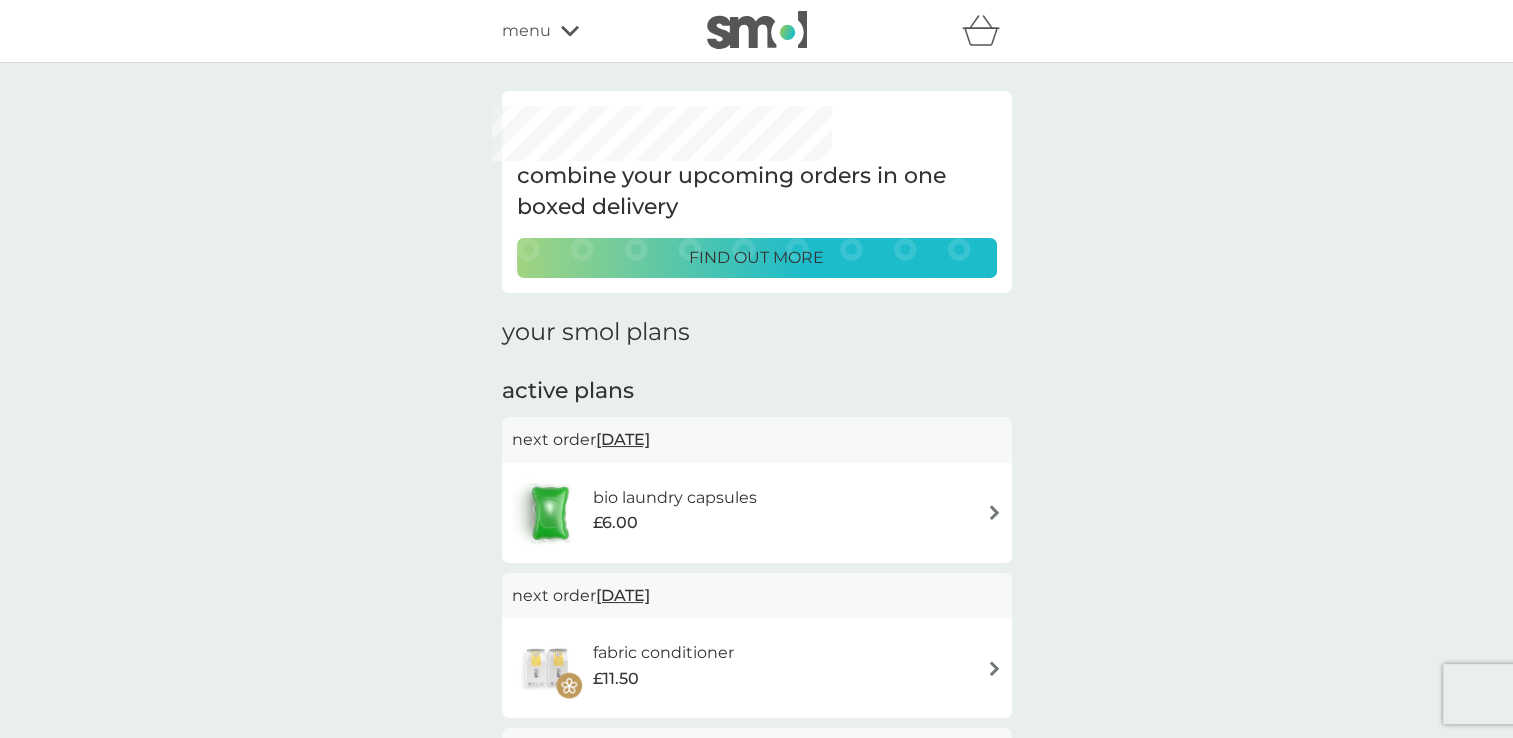 click at bounding box center (994, 512) 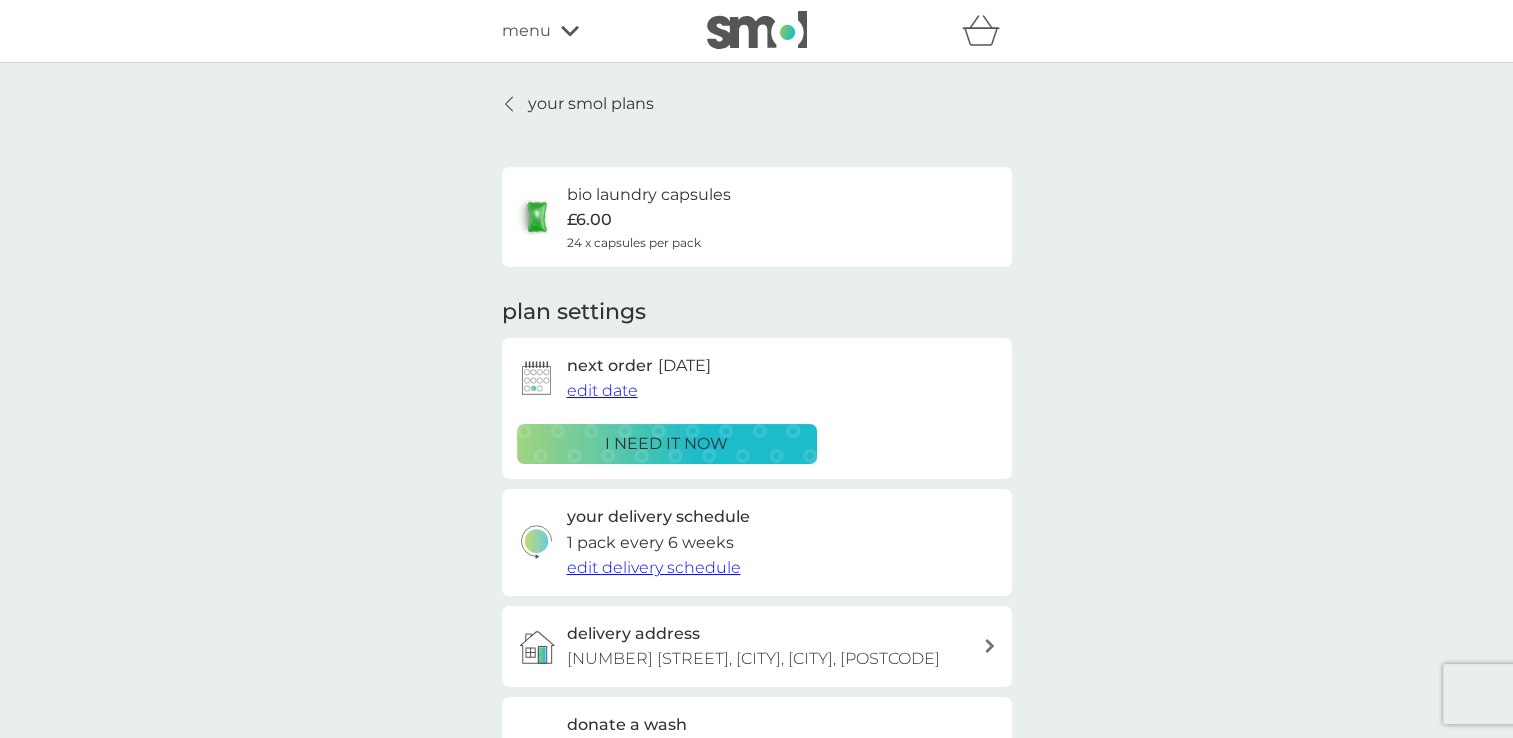 click on "edit date" at bounding box center [602, 390] 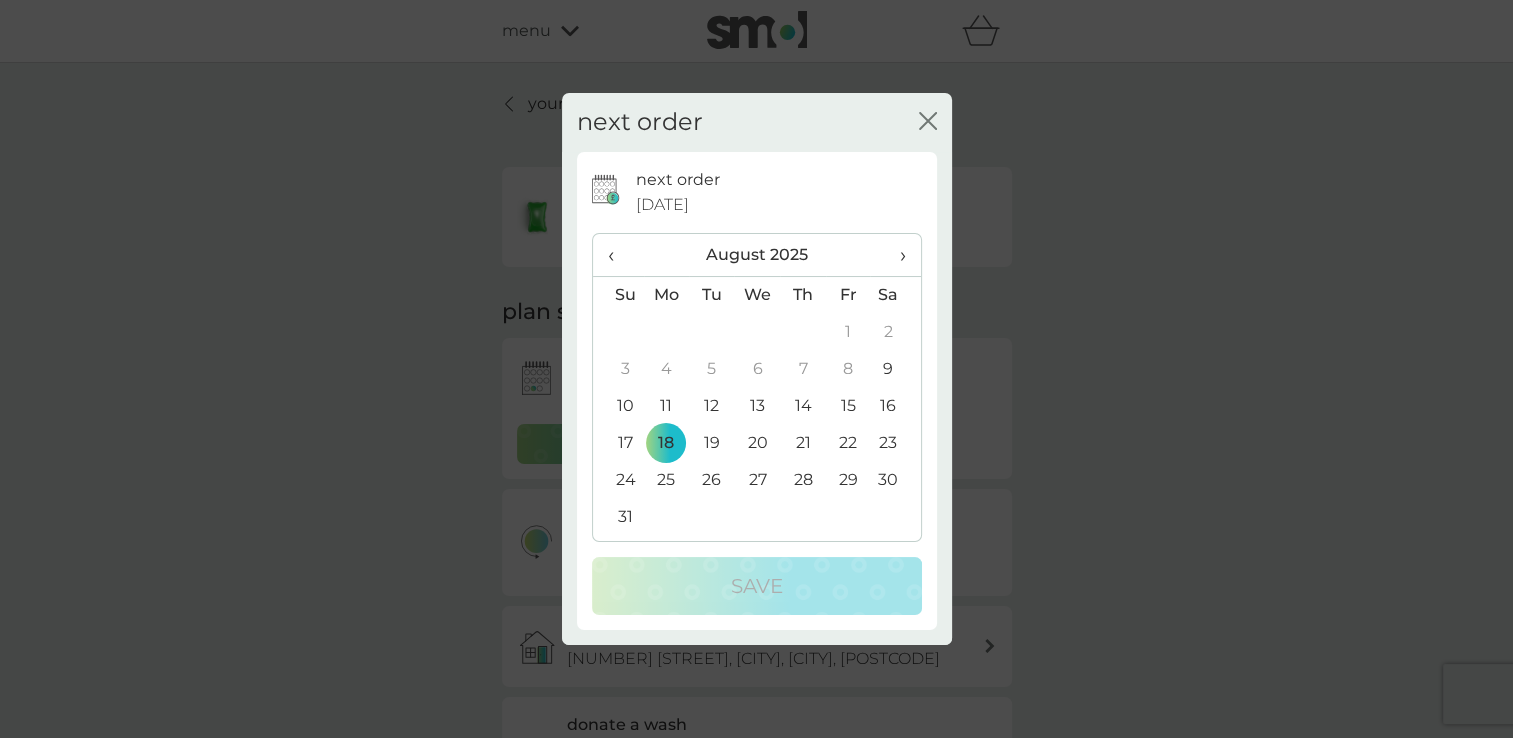 click on "11" at bounding box center (667, 406) 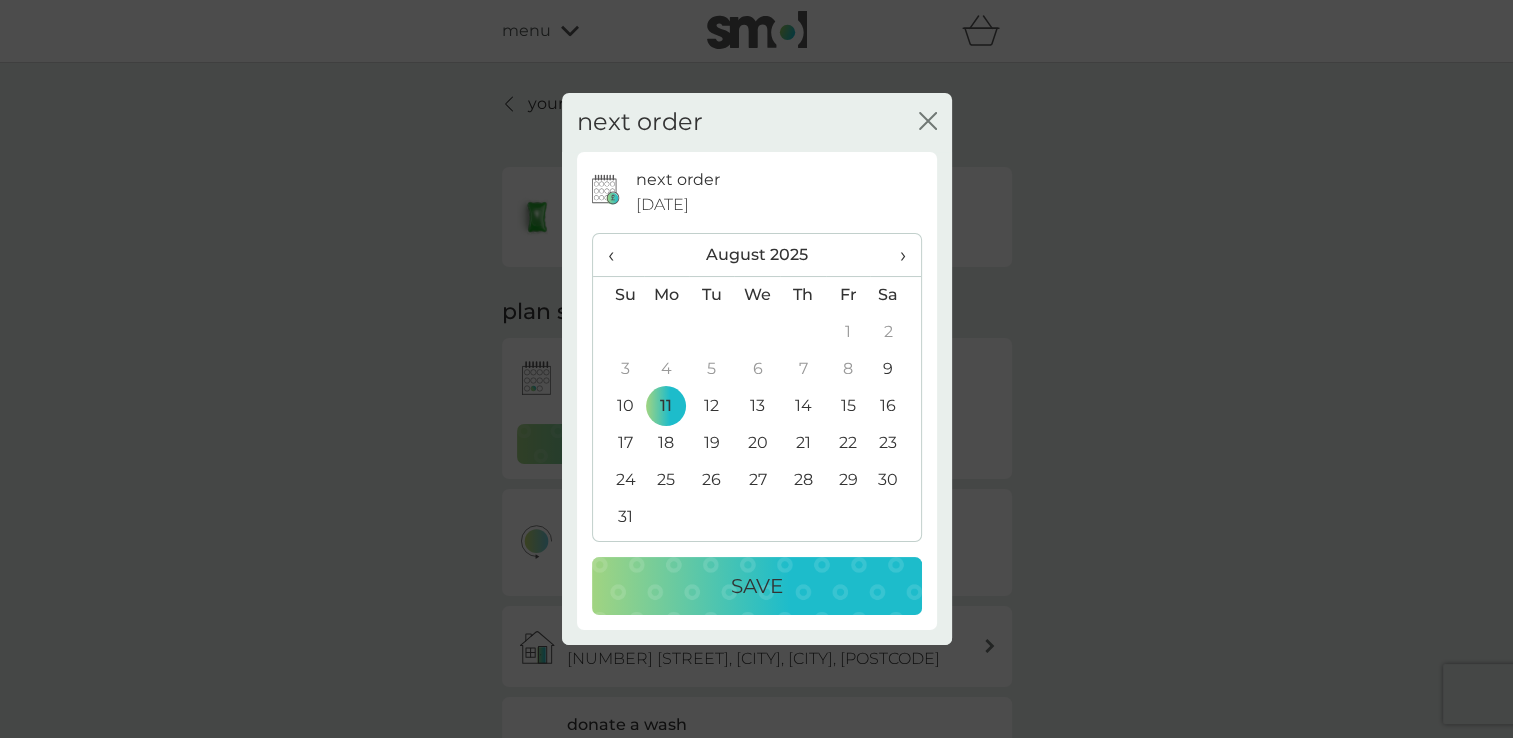 click on "Save" at bounding box center [757, 586] 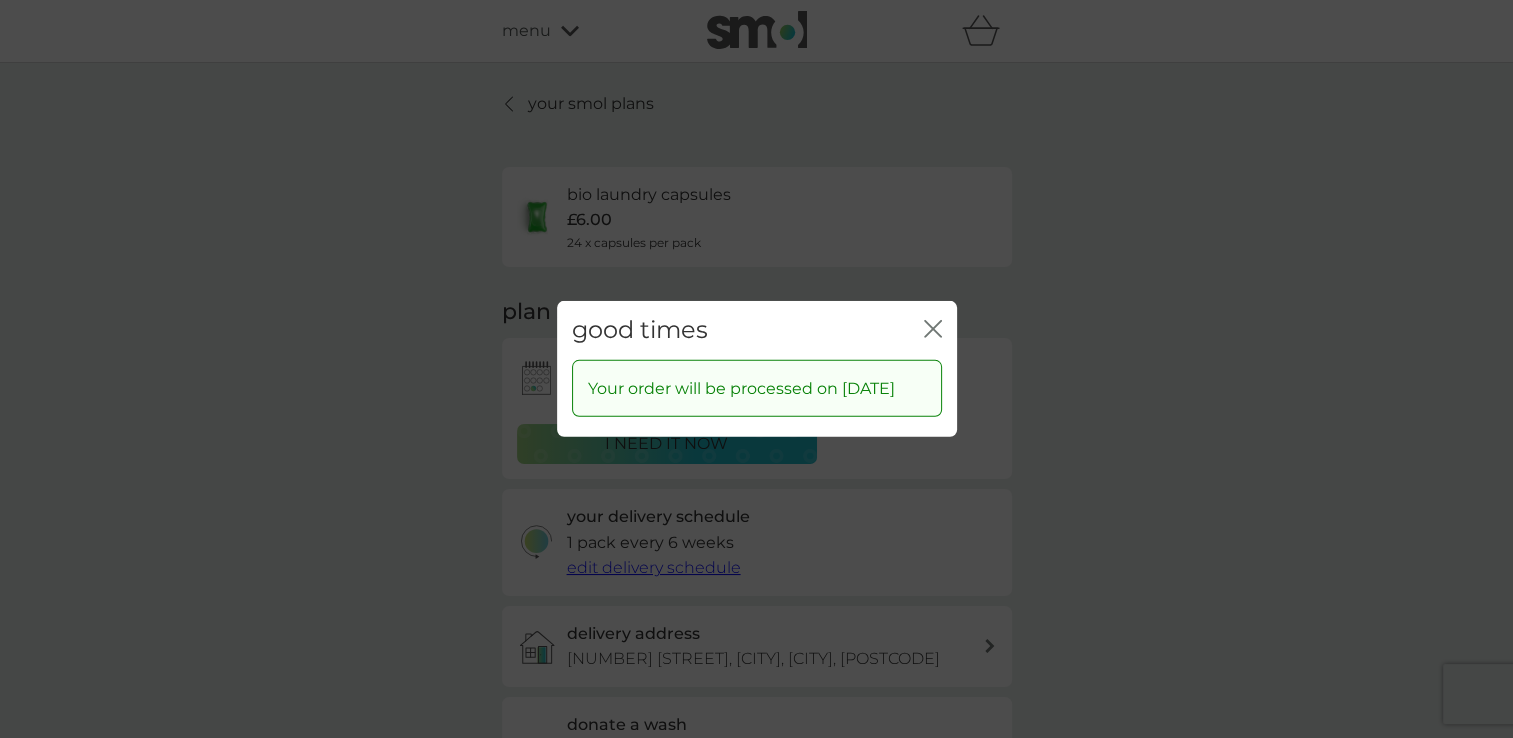 click on "close" 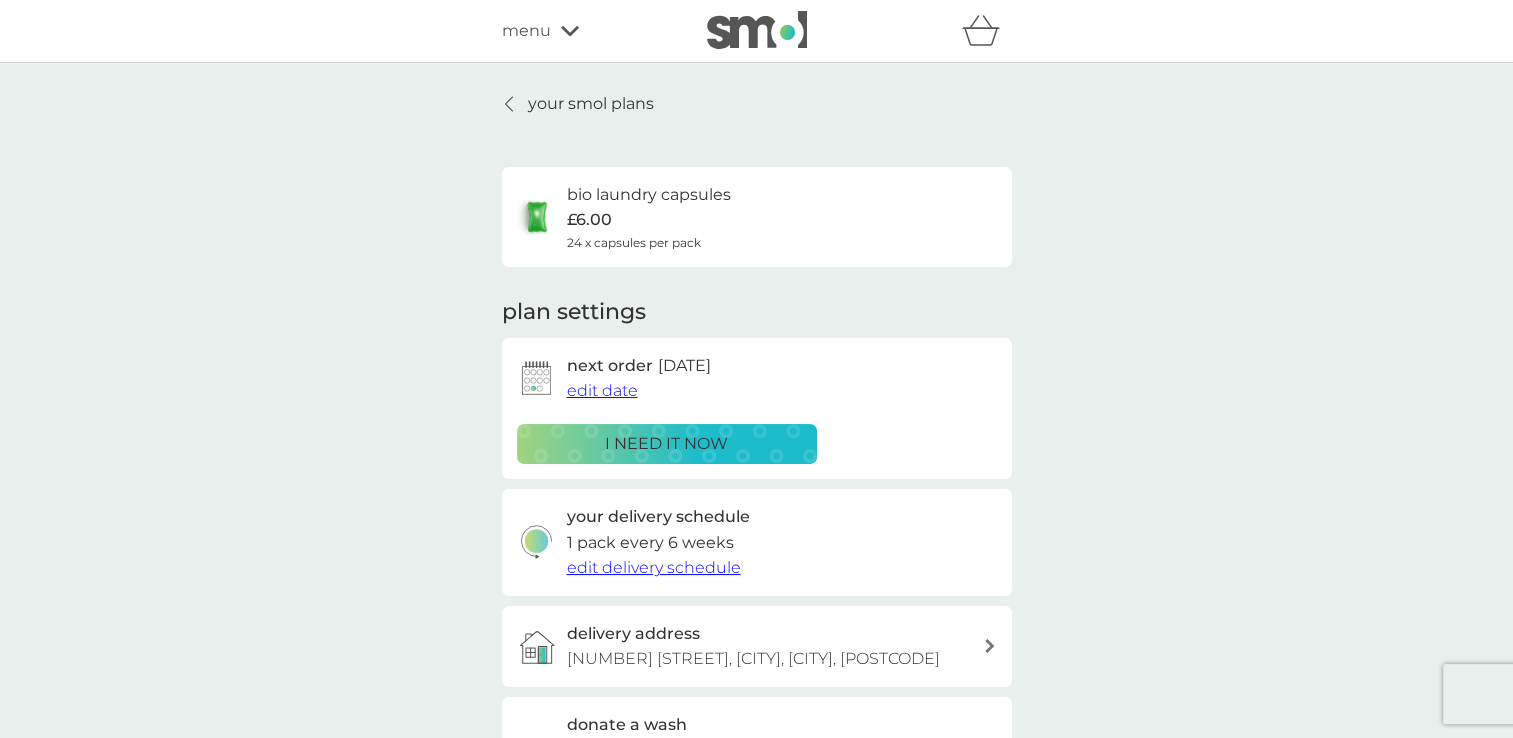 click on "edit delivery schedule" at bounding box center (654, 567) 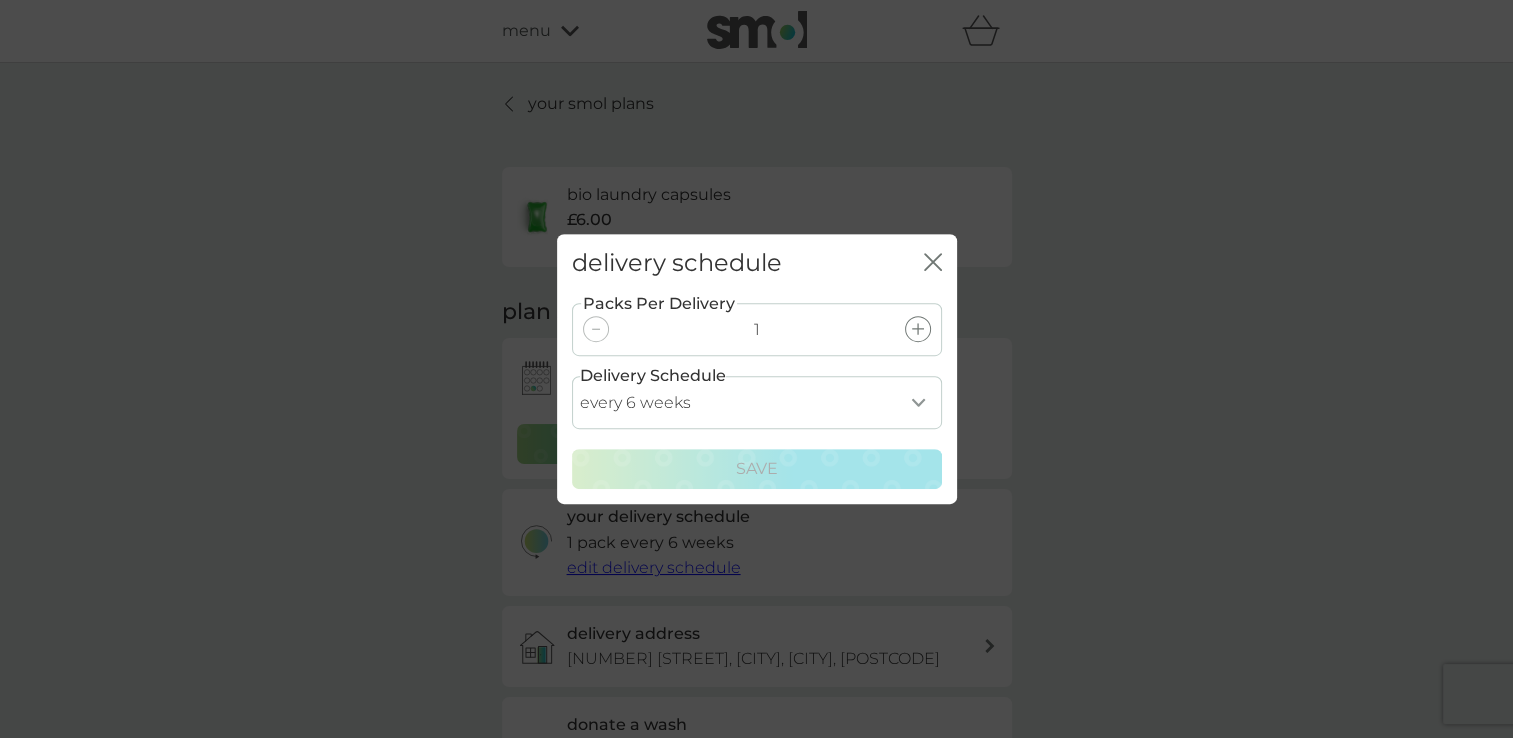 click on "every 1 week every 2 weeks every 3 weeks every 4 weeks every 5 weeks every 6 weeks every 7 weeks every 8 weeks every 9 weeks every 10 weeks every 11 weeks every 12 weeks every 13 weeks every 14 weeks every 15 weeks every 16 weeks every 17 weeks" at bounding box center (757, 402) 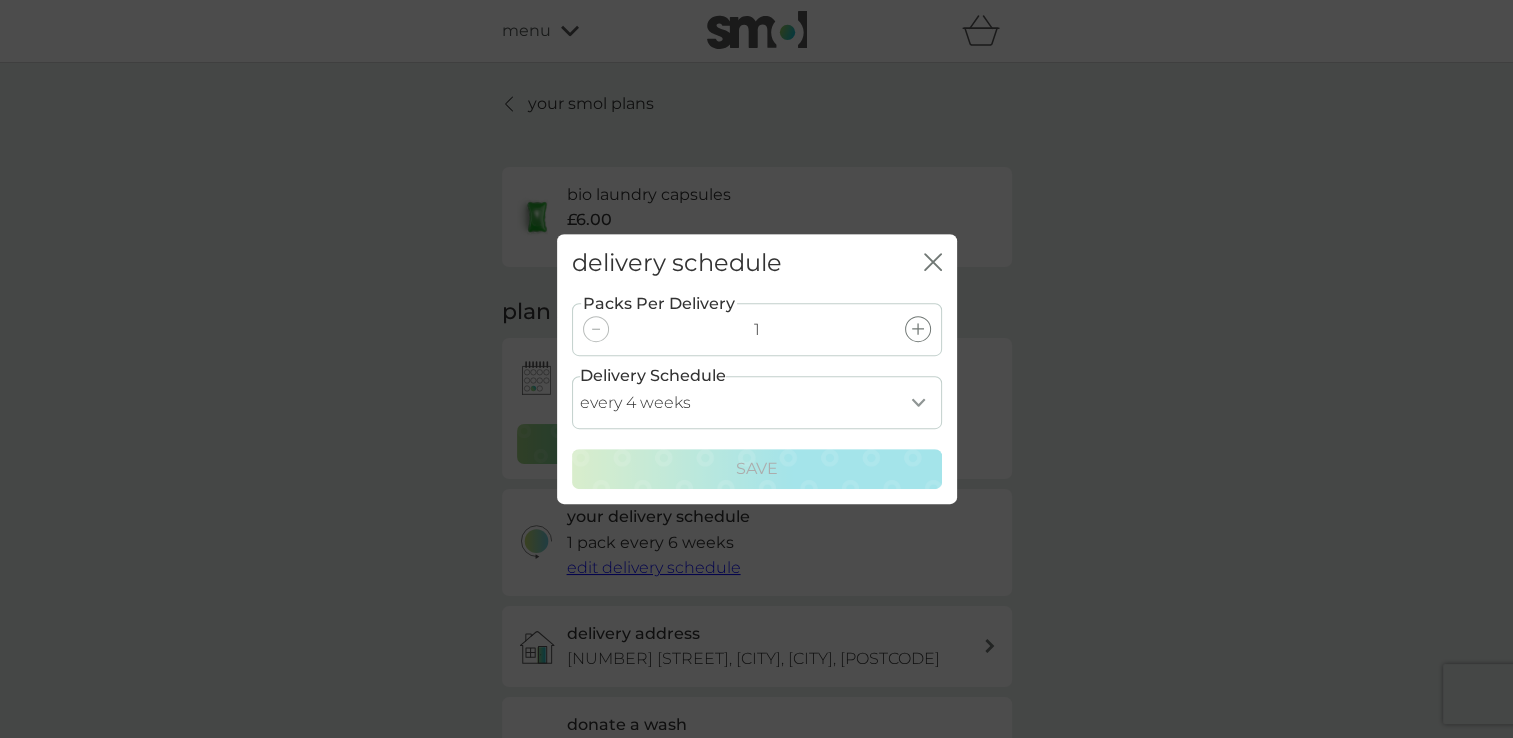 click on "every 1 week every 2 weeks every 3 weeks every 4 weeks every 5 weeks every 6 weeks every 7 weeks every 8 weeks every 9 weeks every 10 weeks every 11 weeks every 12 weeks every 13 weeks every 14 weeks every 15 weeks every 16 weeks every 17 weeks" at bounding box center [757, 402] 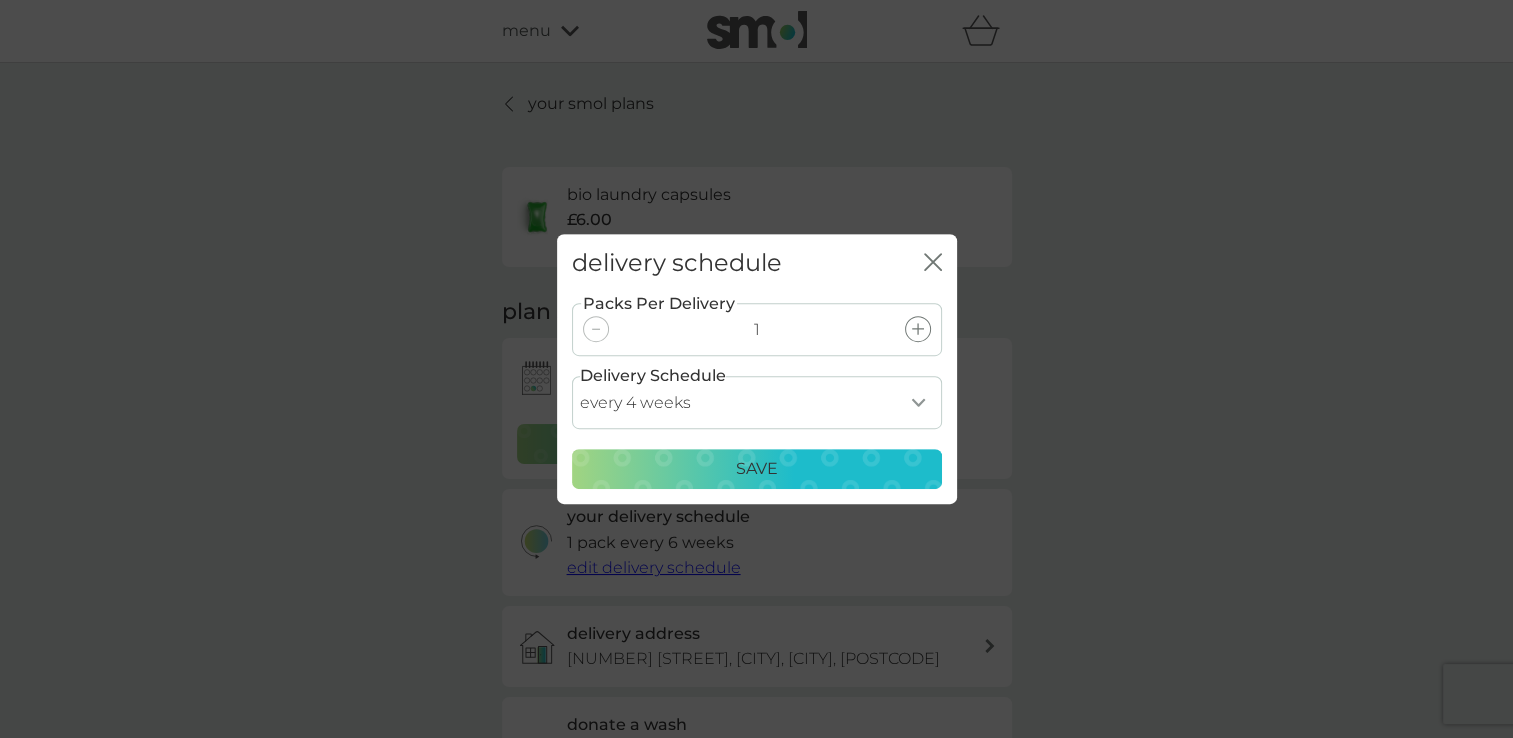 click on "Save" at bounding box center (757, 469) 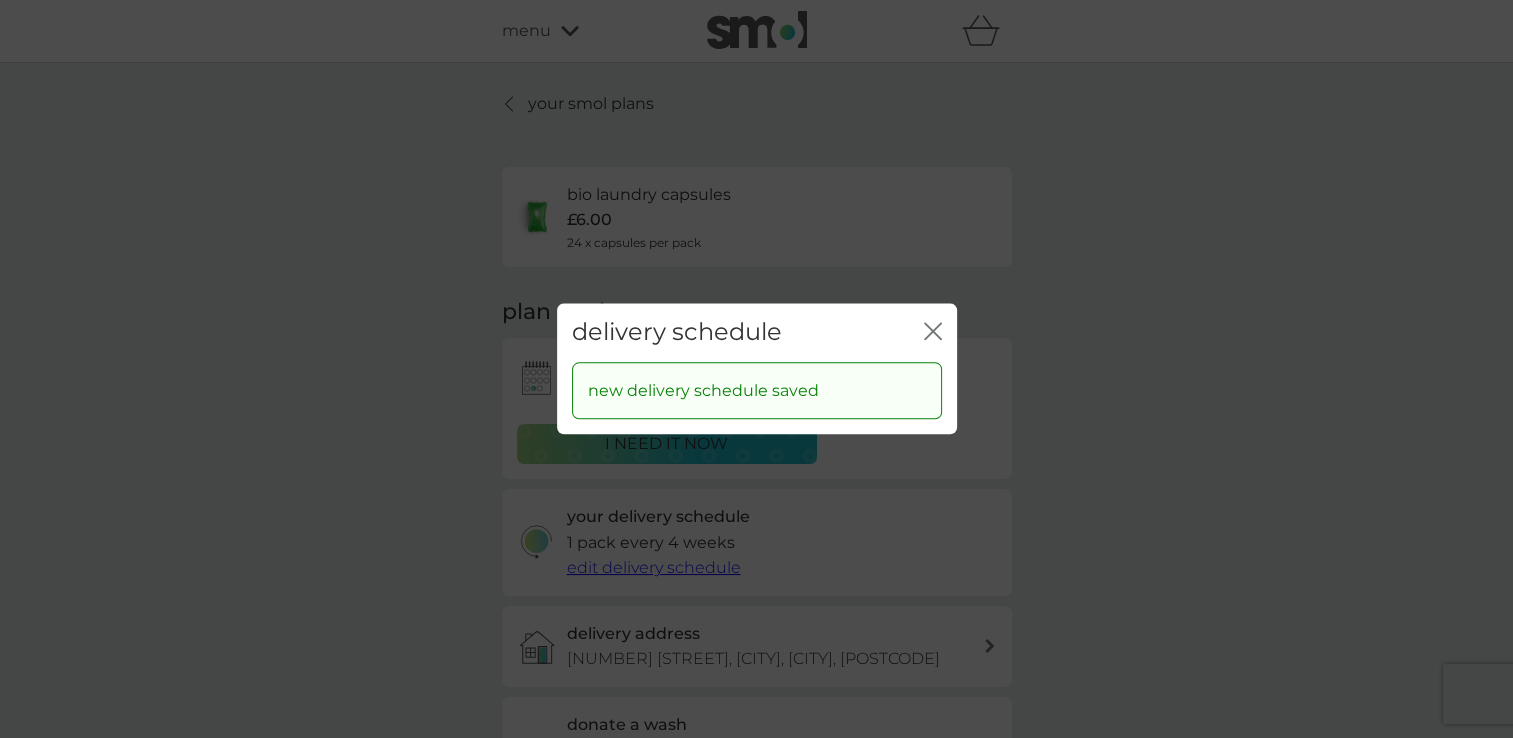 click 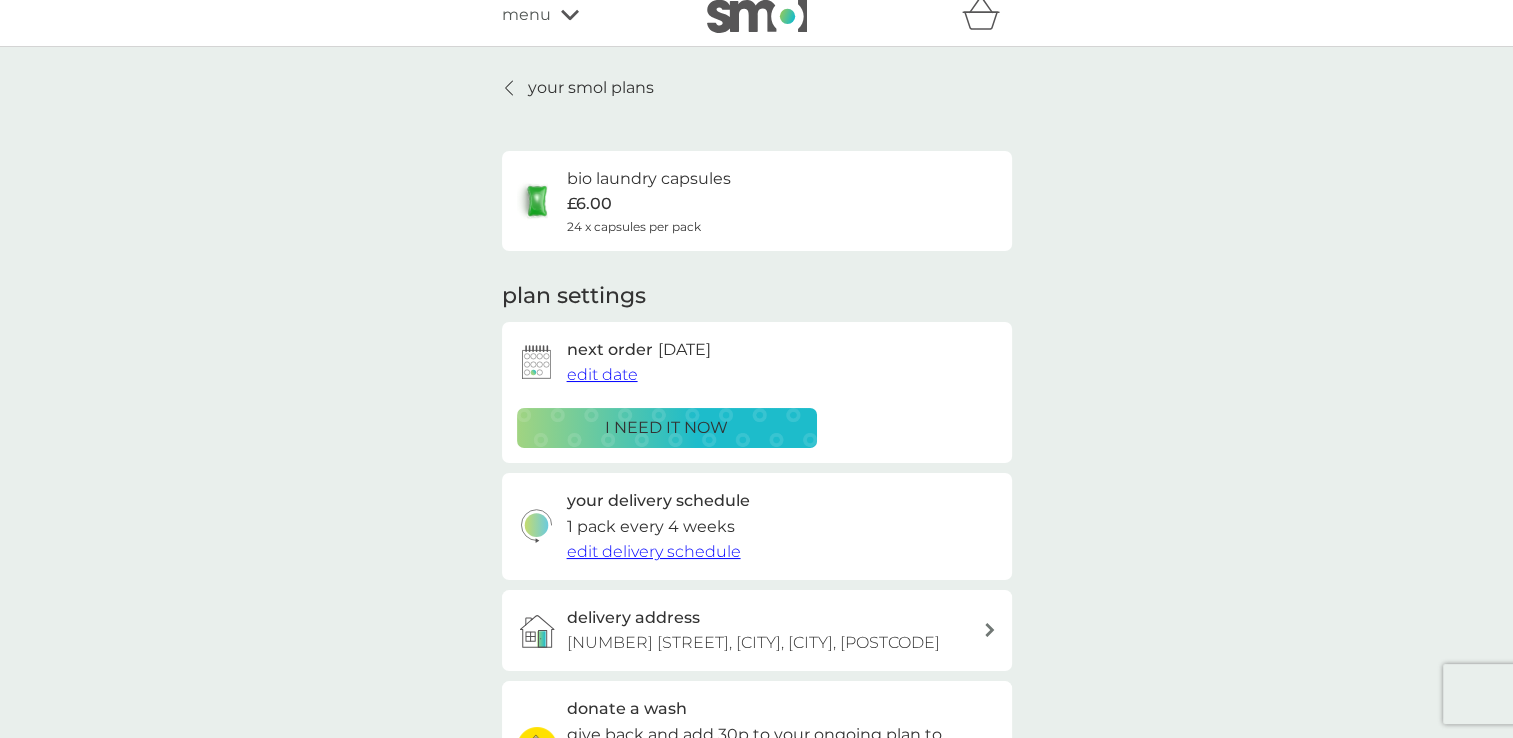 scroll, scrollTop: 0, scrollLeft: 0, axis: both 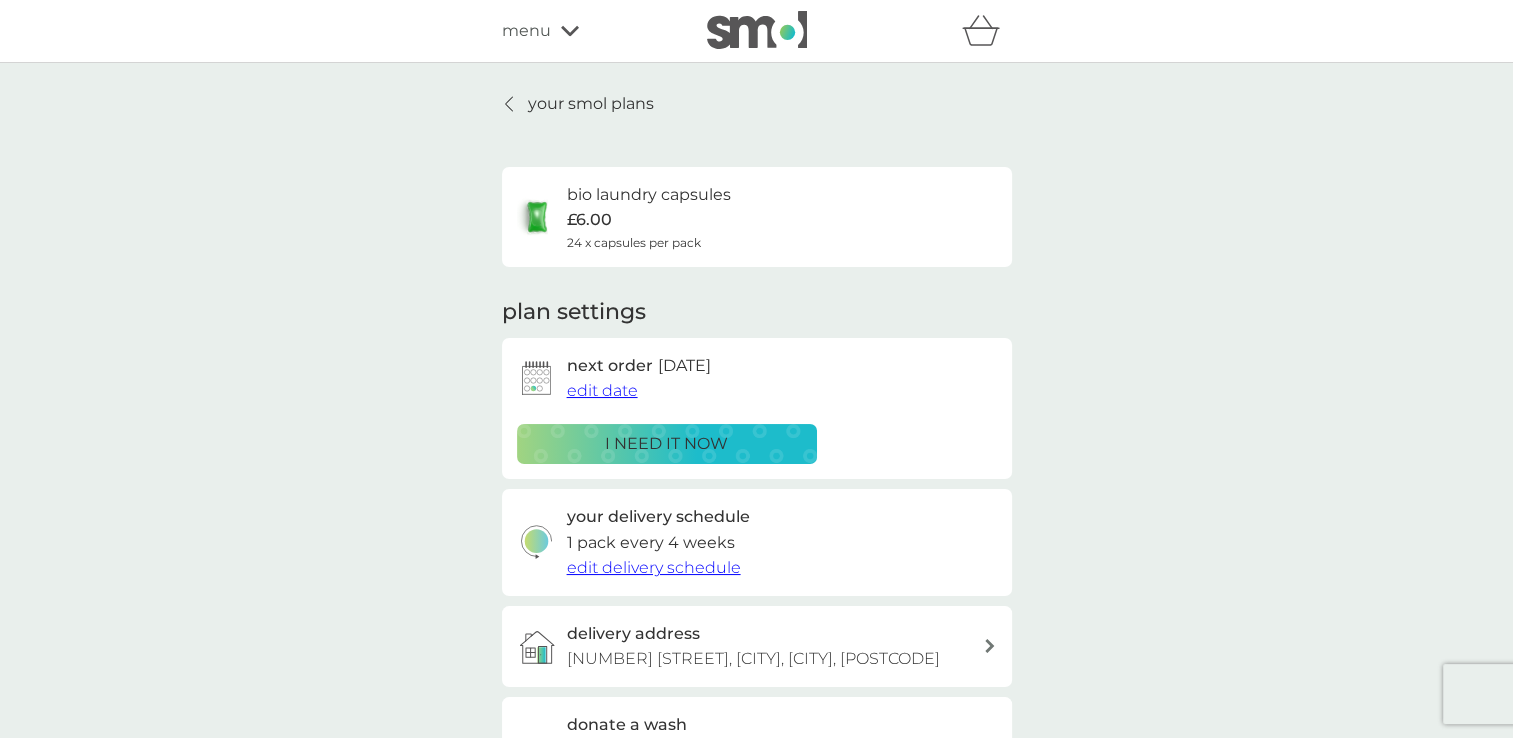 click 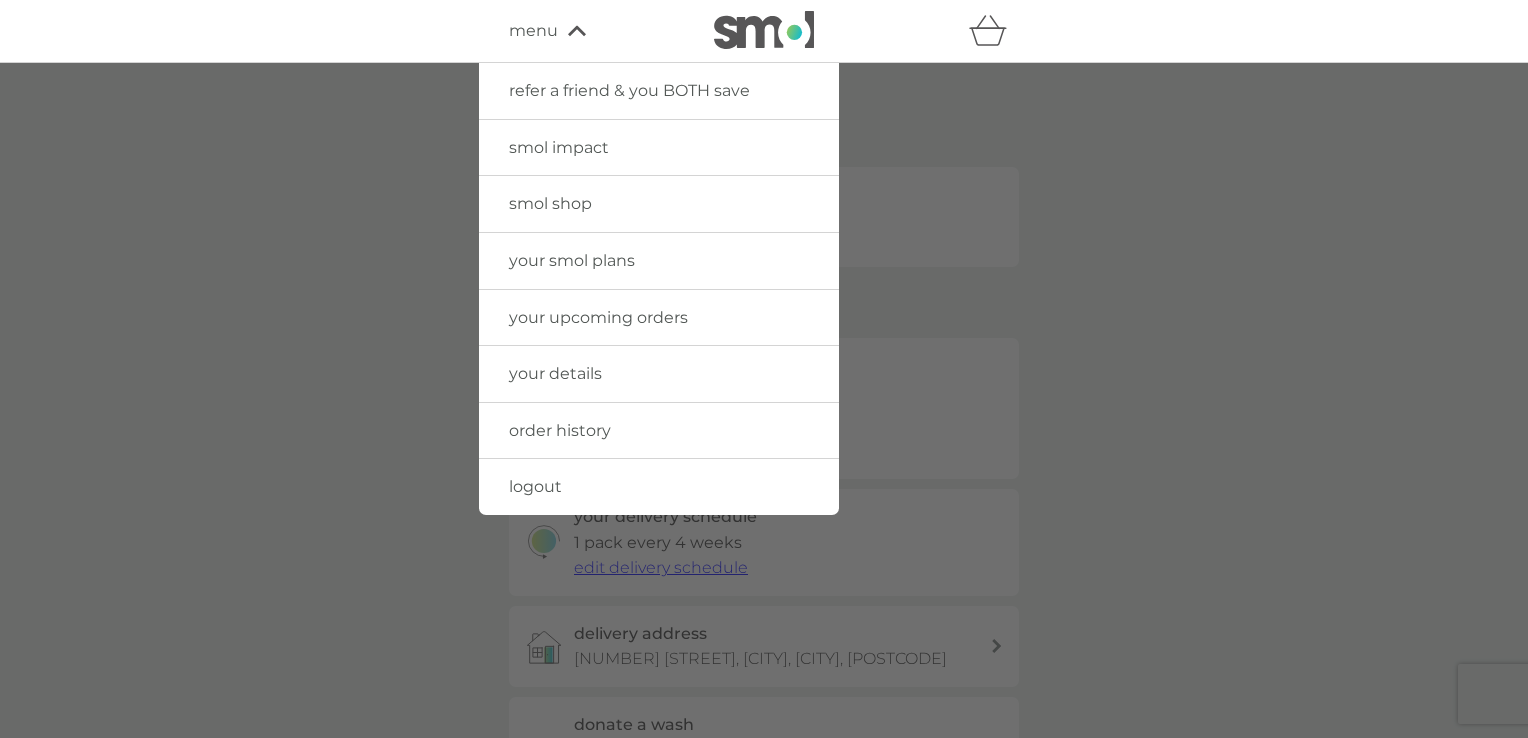 click on "your smol plans" at bounding box center [572, 260] 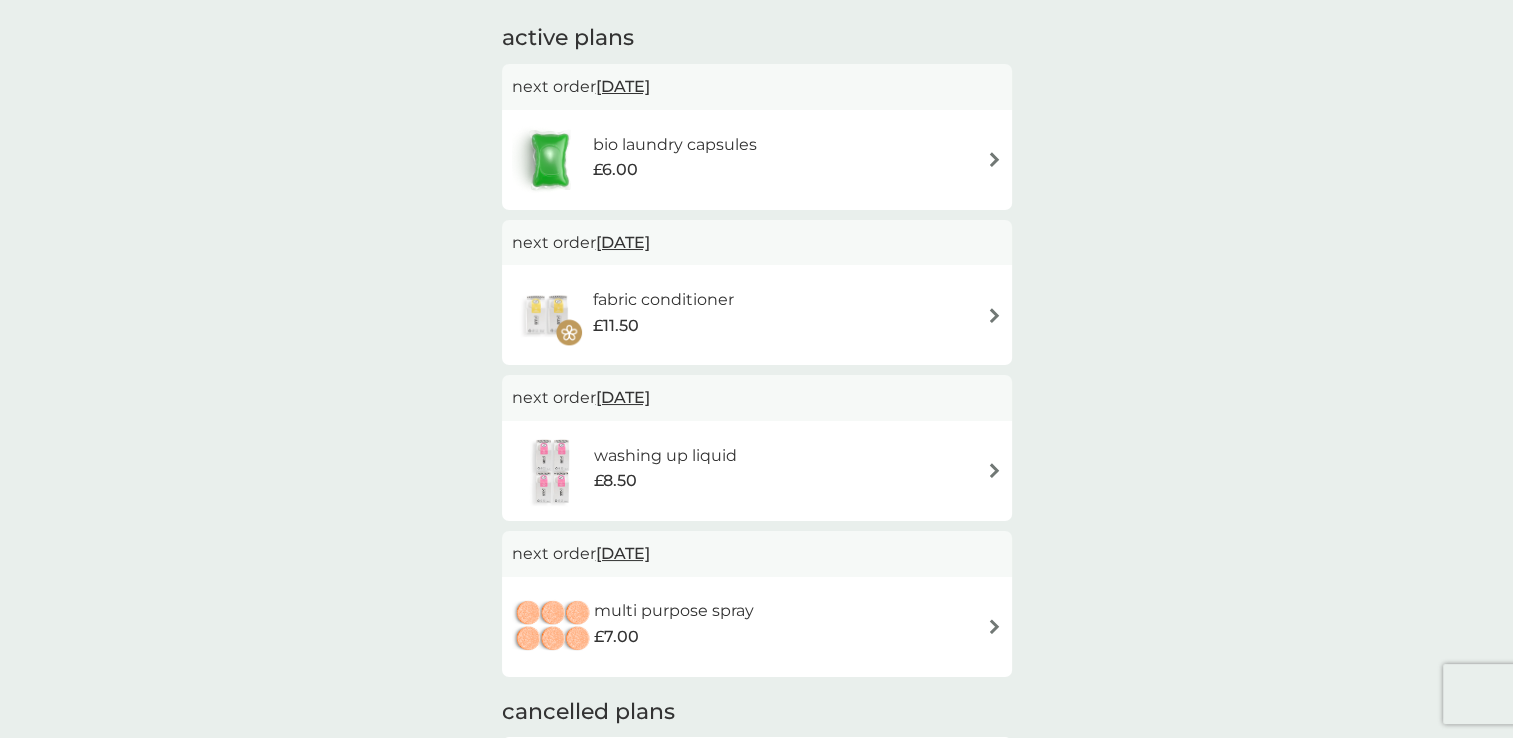 scroll, scrollTop: 364, scrollLeft: 0, axis: vertical 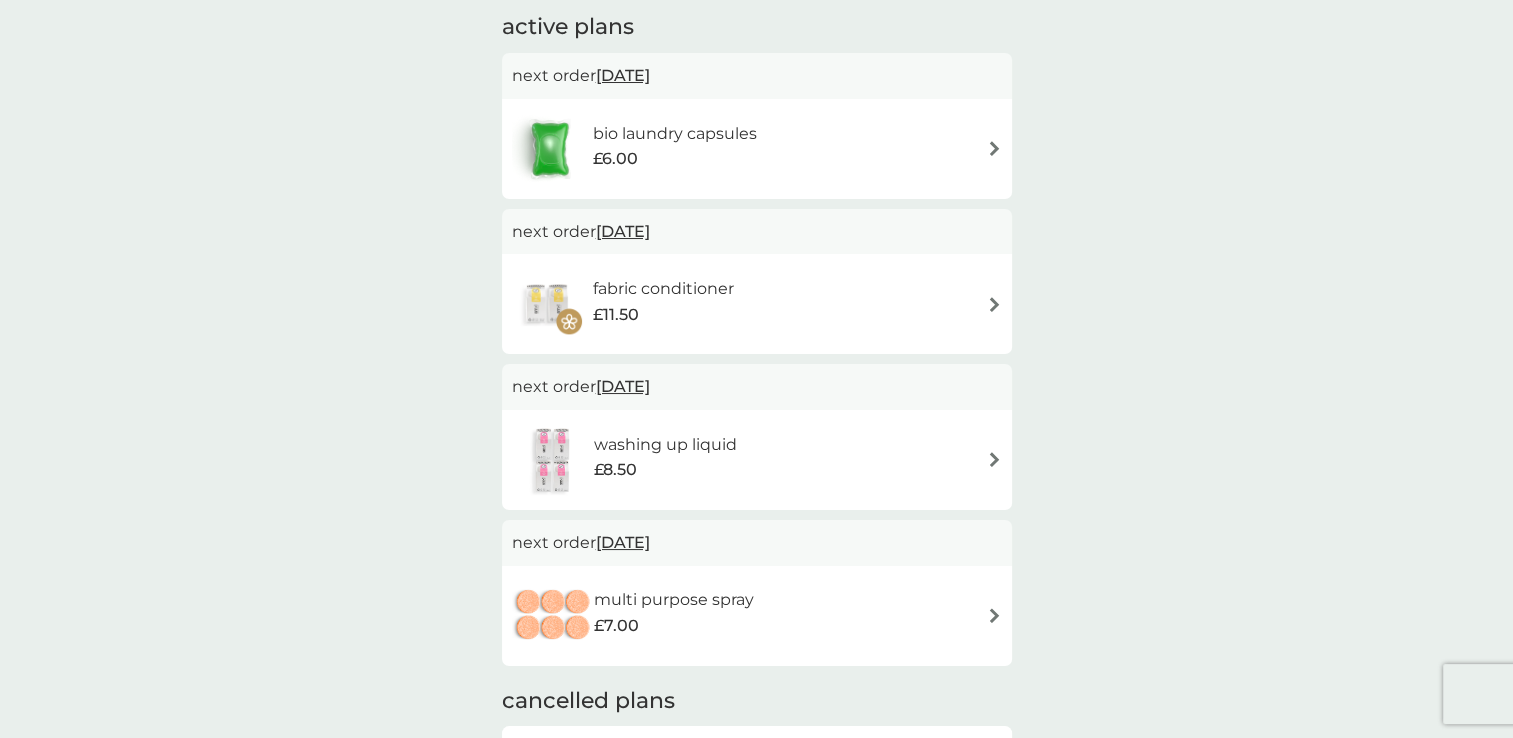 click at bounding box center [994, 304] 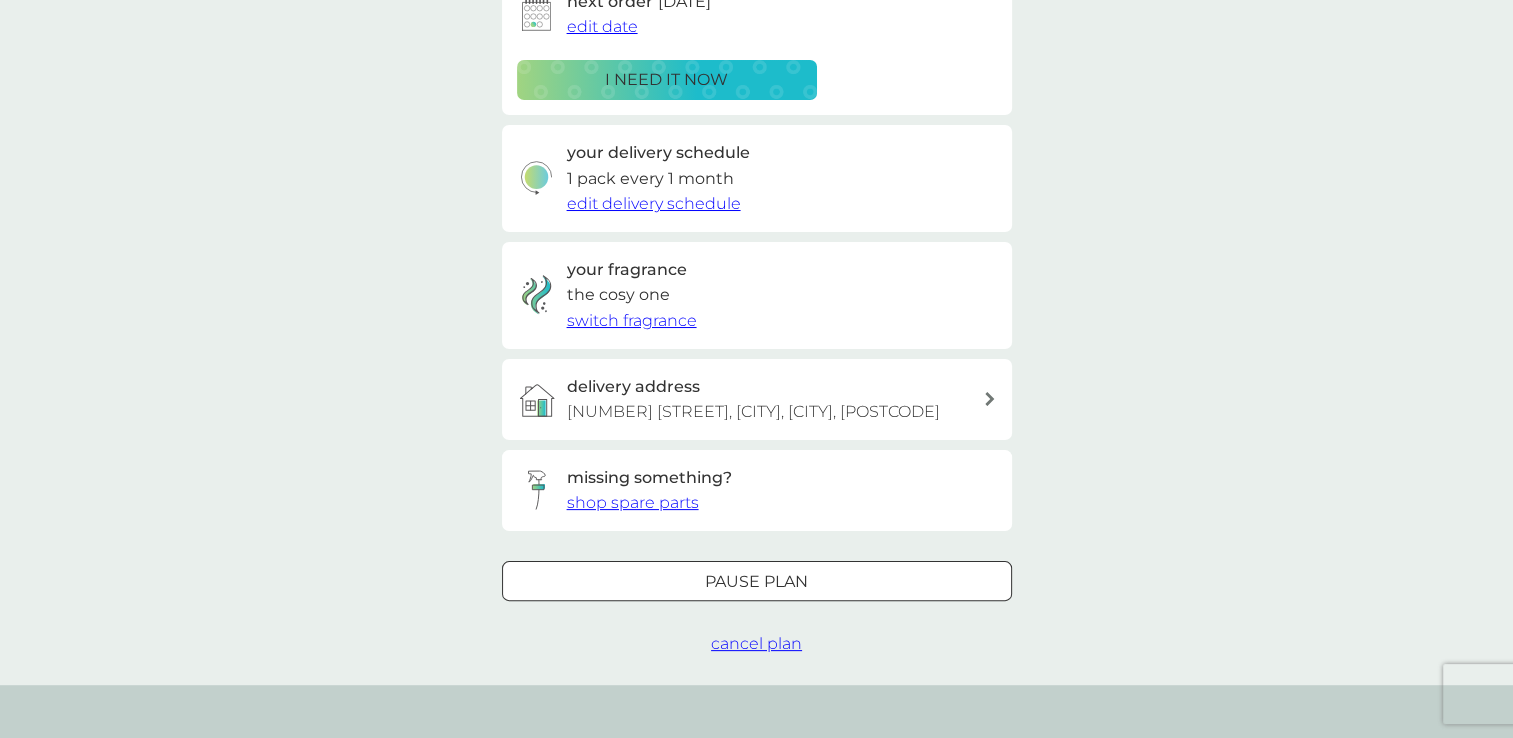 scroll, scrollTop: 0, scrollLeft: 0, axis: both 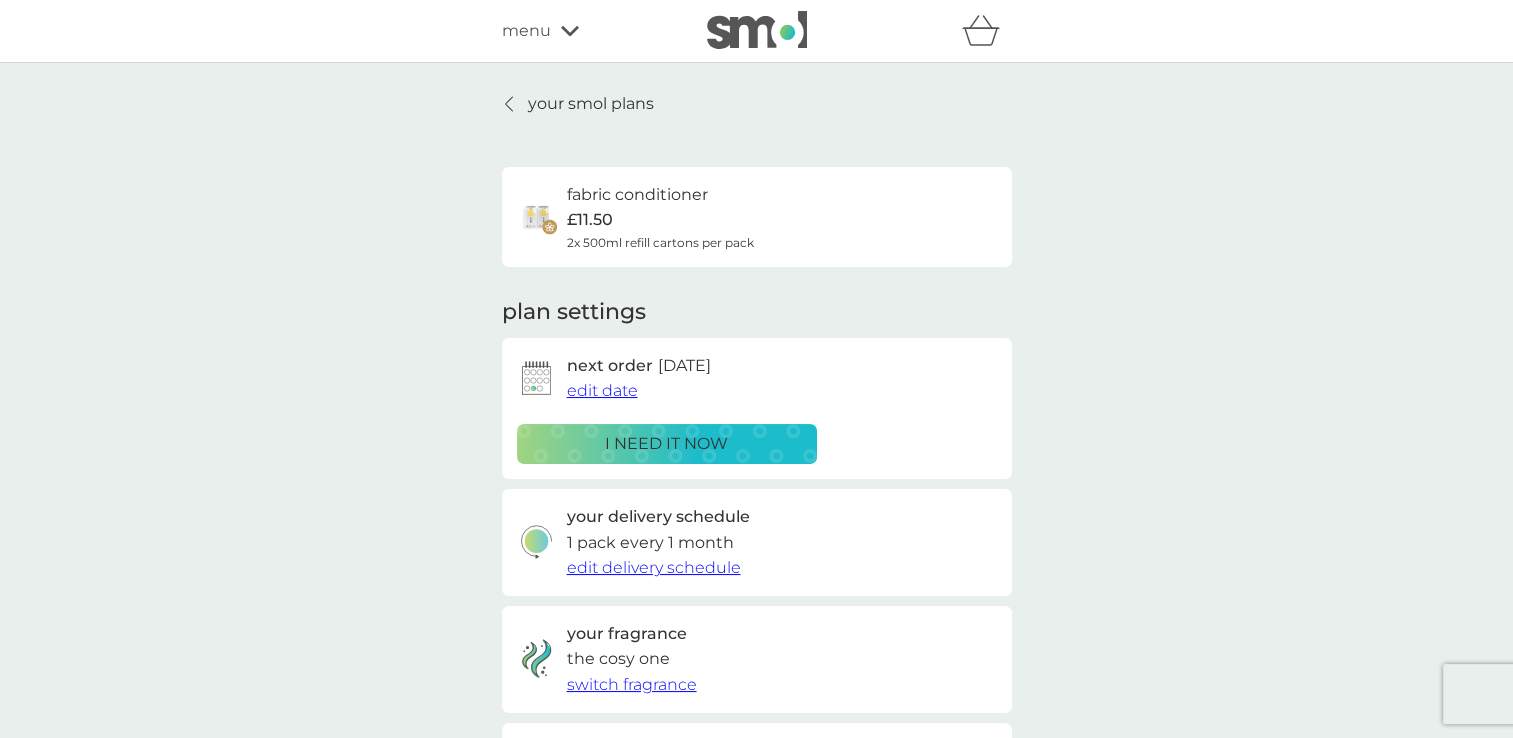 click on "edit date" at bounding box center [602, 390] 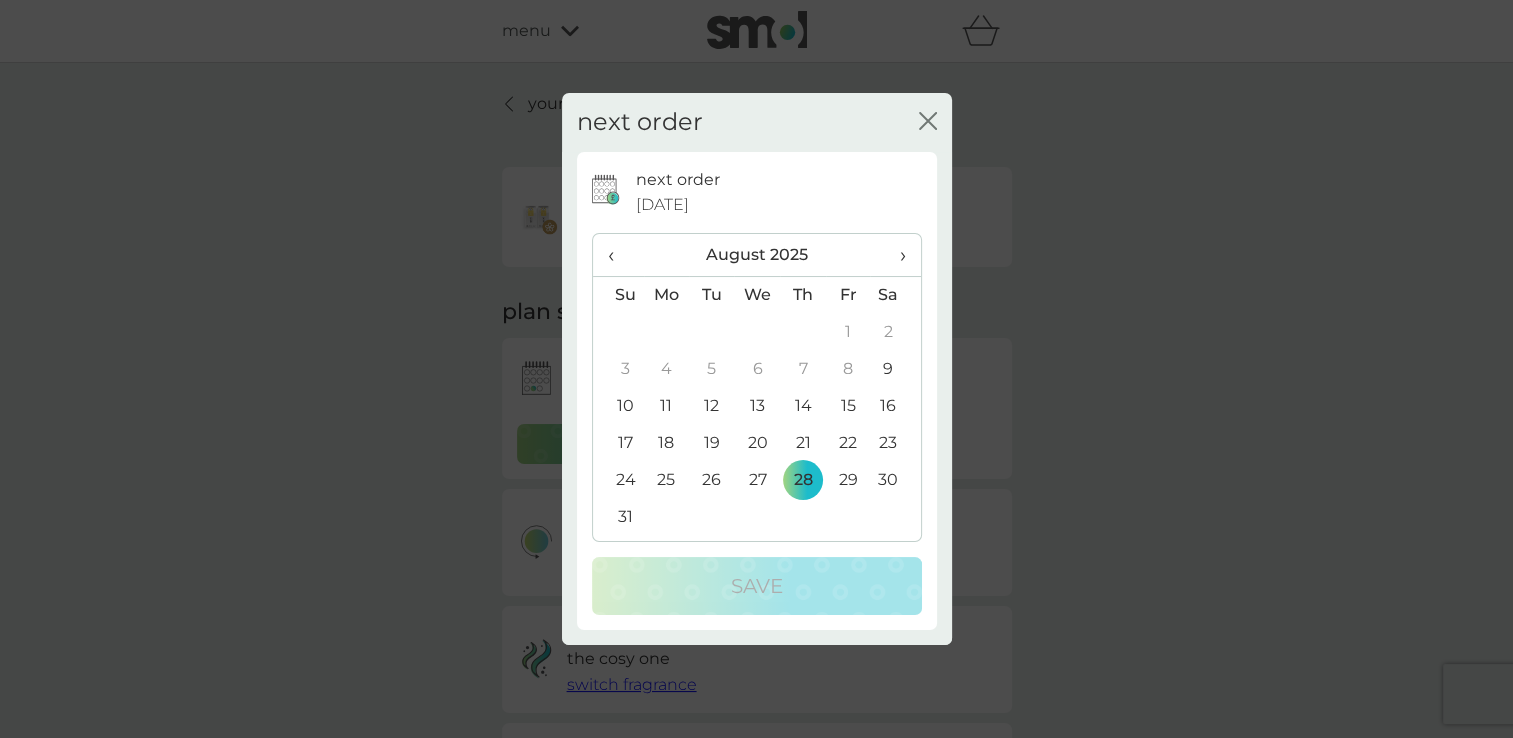 click on "11" at bounding box center (667, 406) 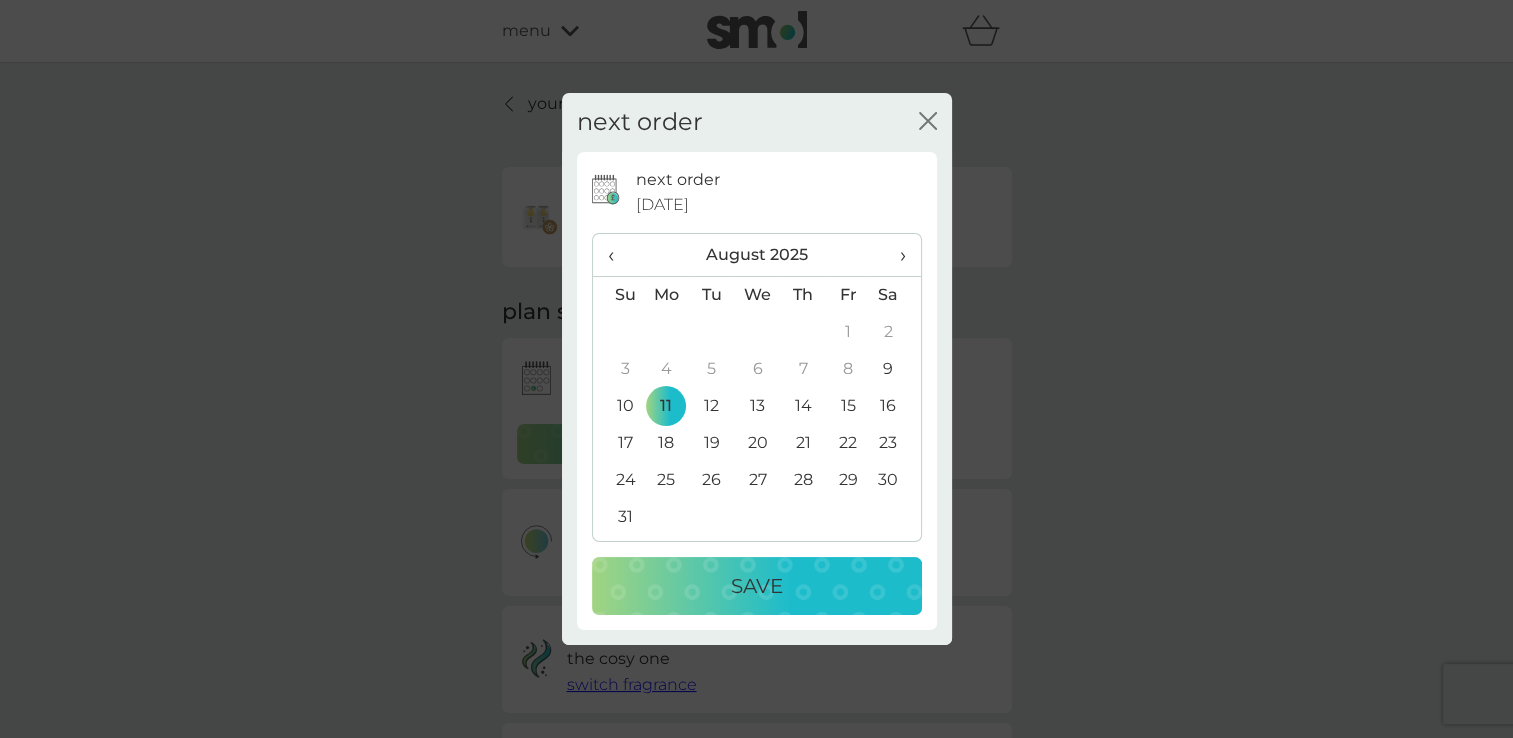 click on "Save" at bounding box center (757, 586) 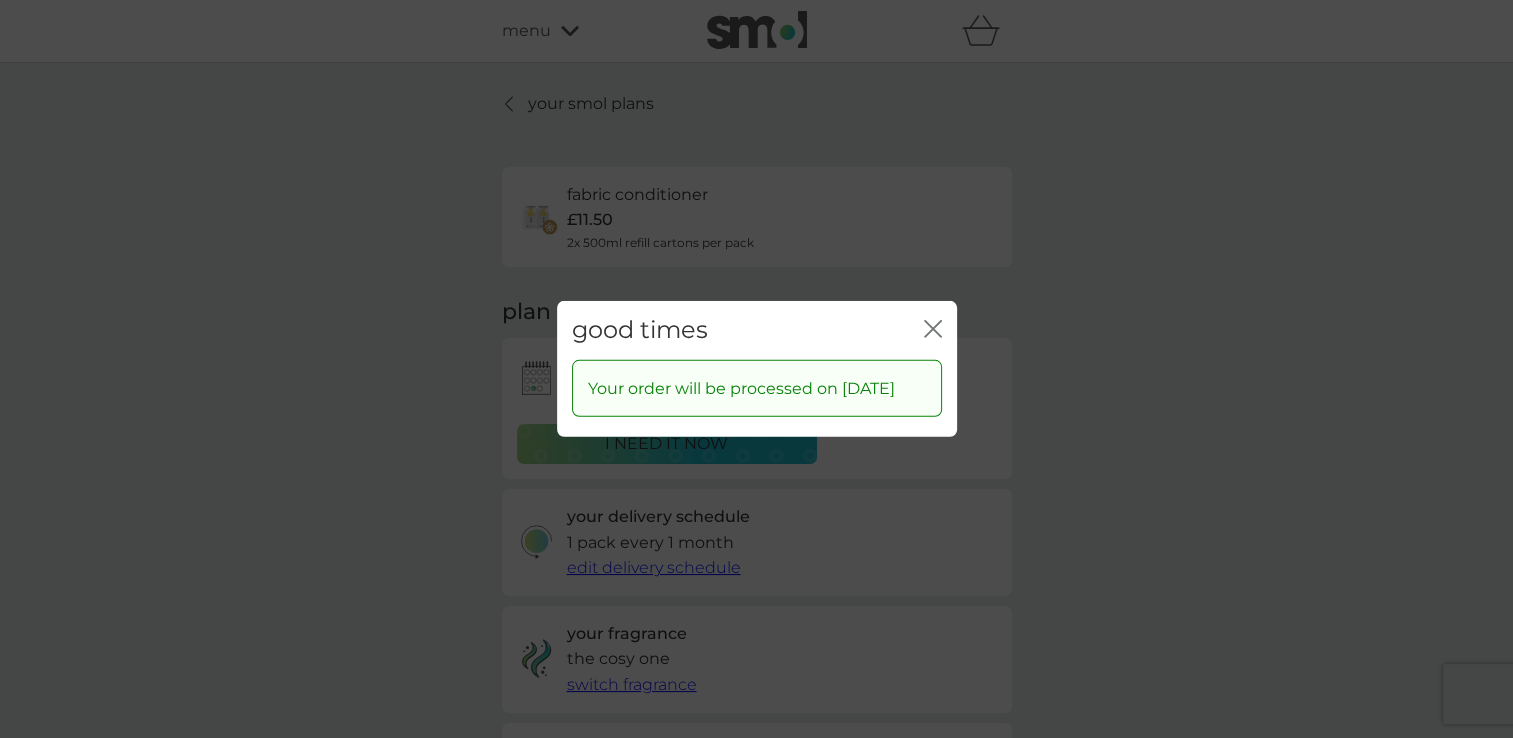 click 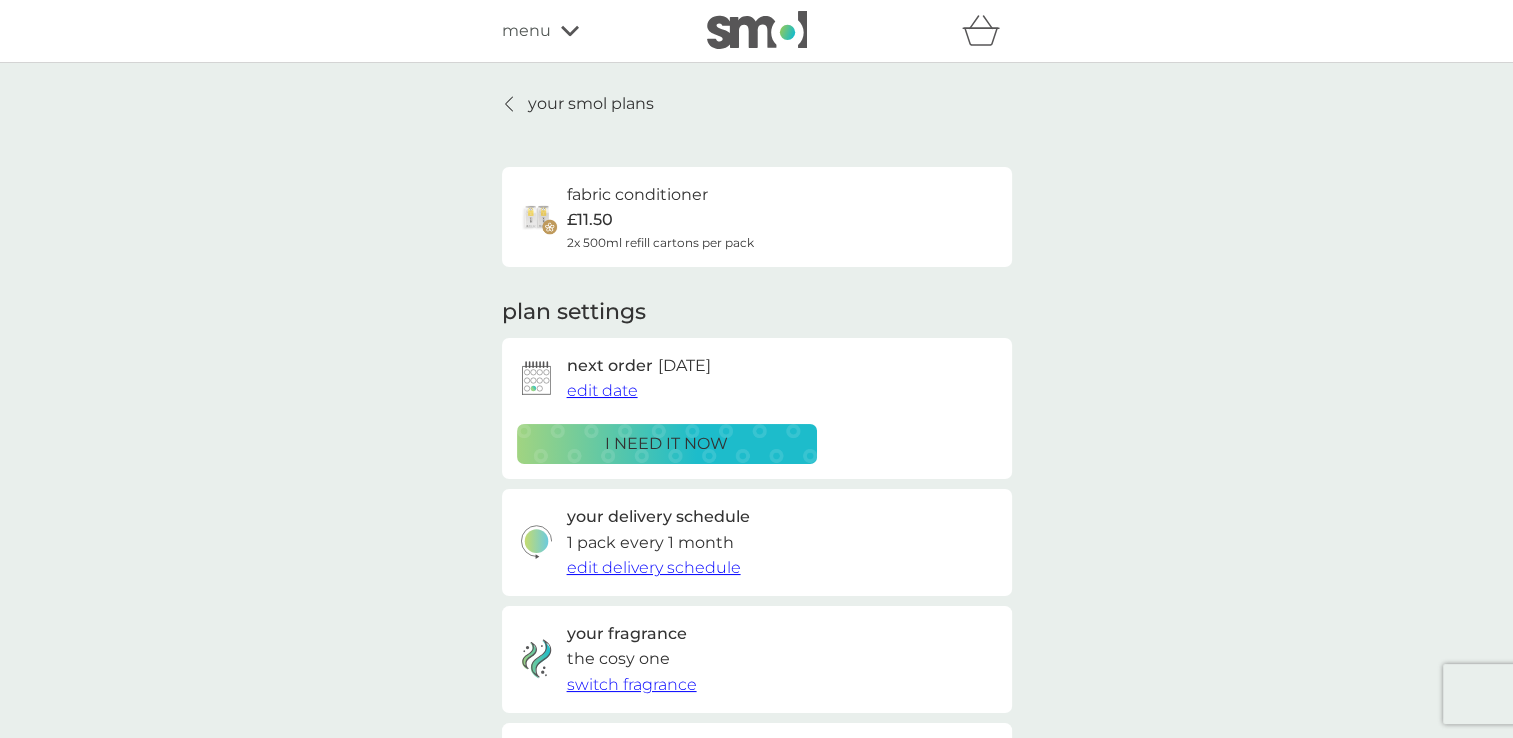 click on "edit delivery schedule" at bounding box center (654, 567) 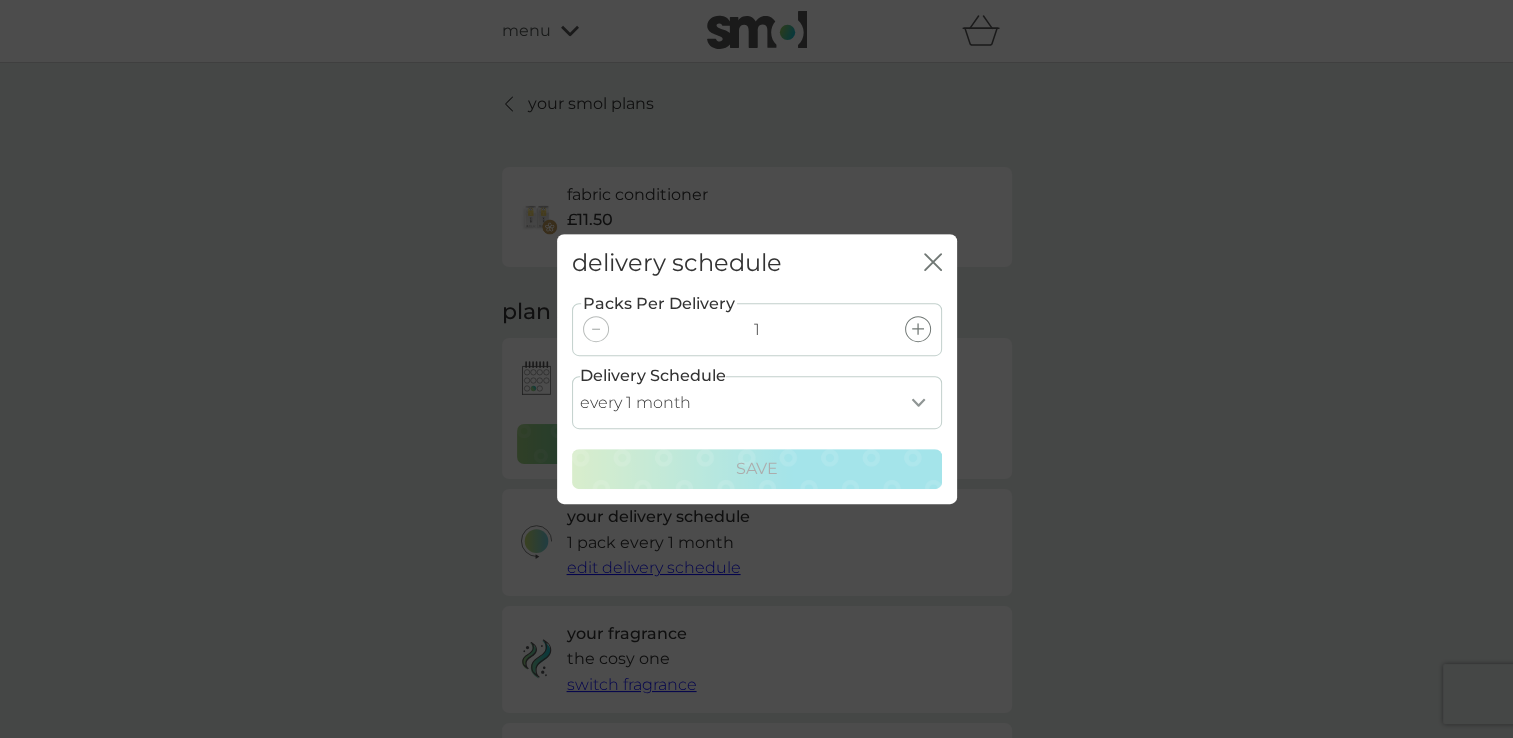 click on "every 1 month every 2 months every 3 months every 4 months every 5 months every 6 months every 7 months every 8 months" at bounding box center (757, 402) 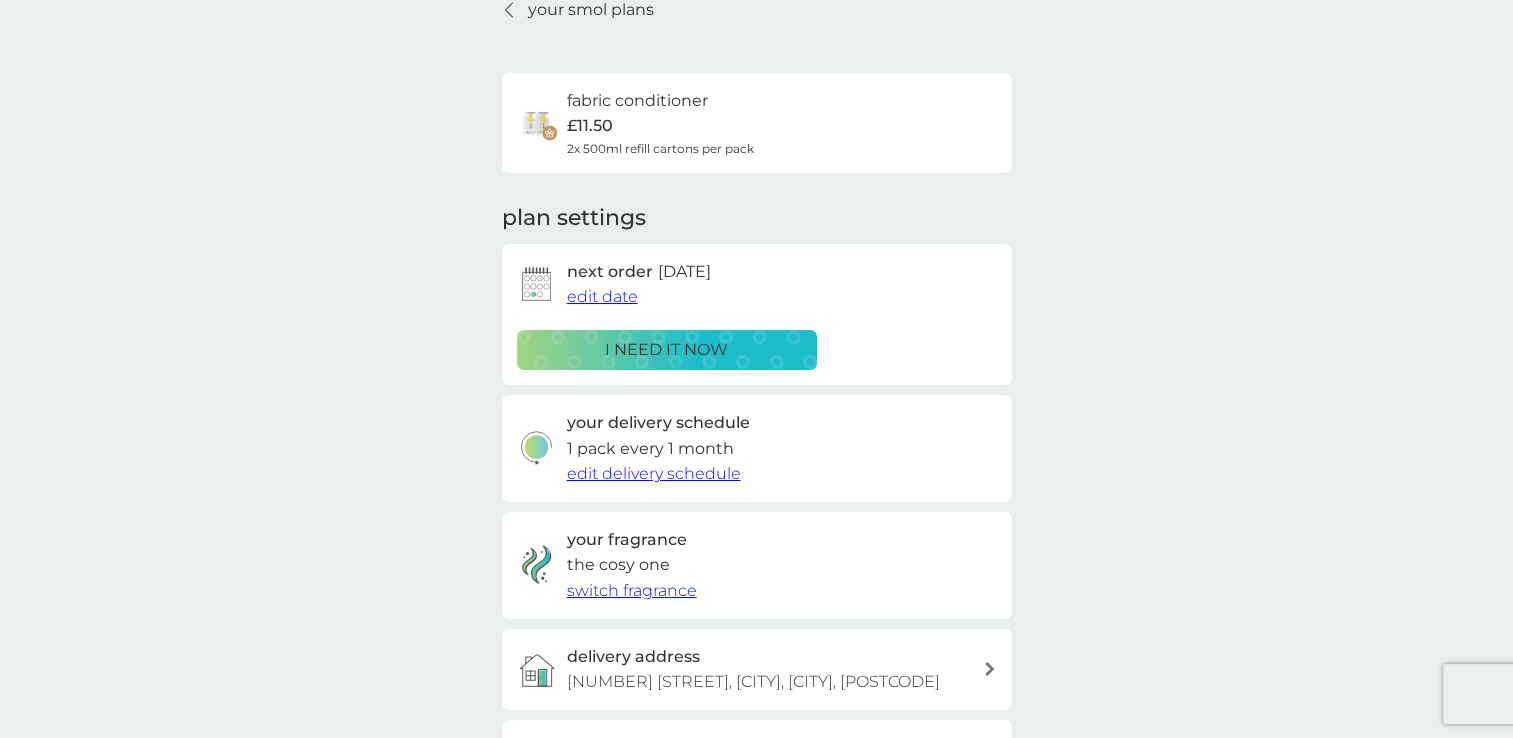 scroll, scrollTop: 0, scrollLeft: 0, axis: both 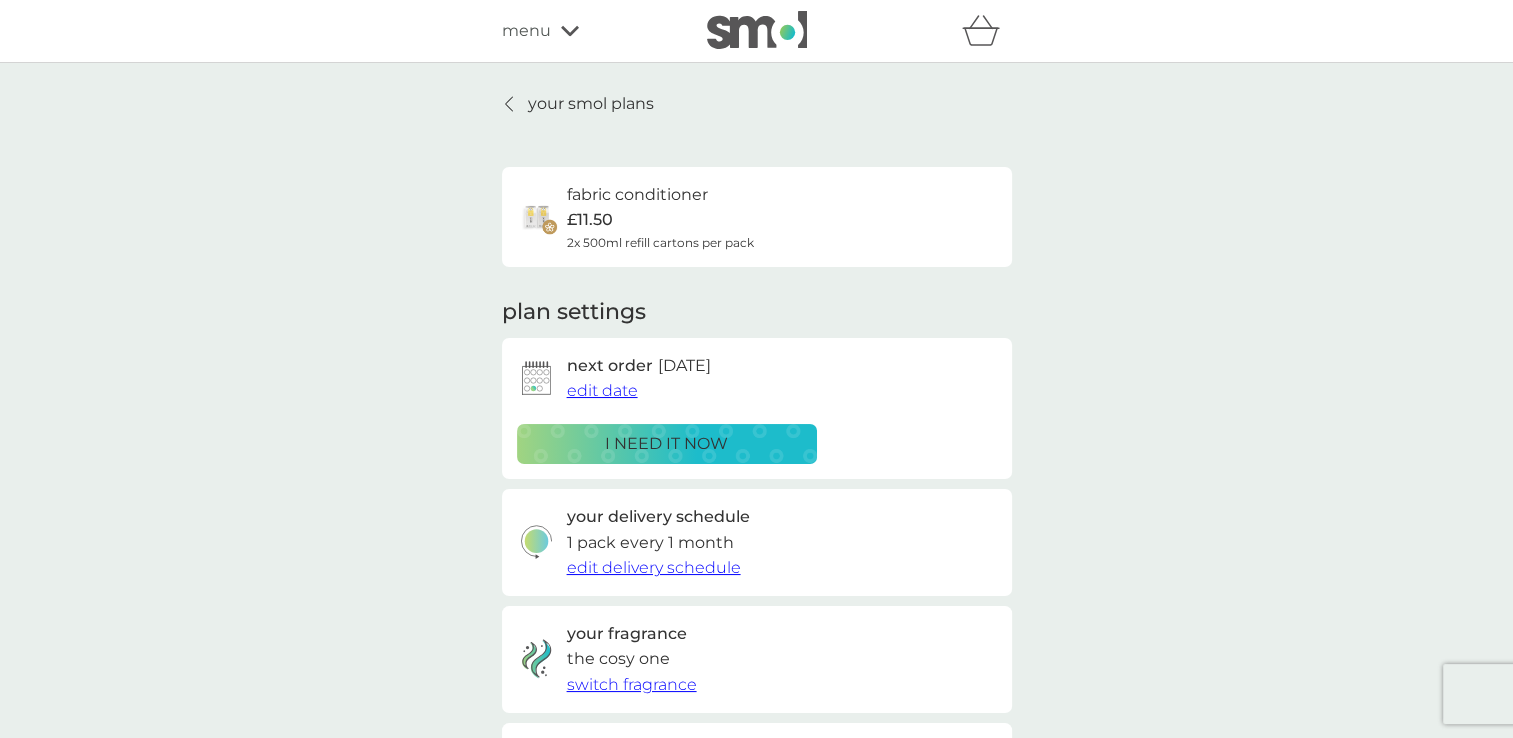 click on "your smol plans" at bounding box center (591, 104) 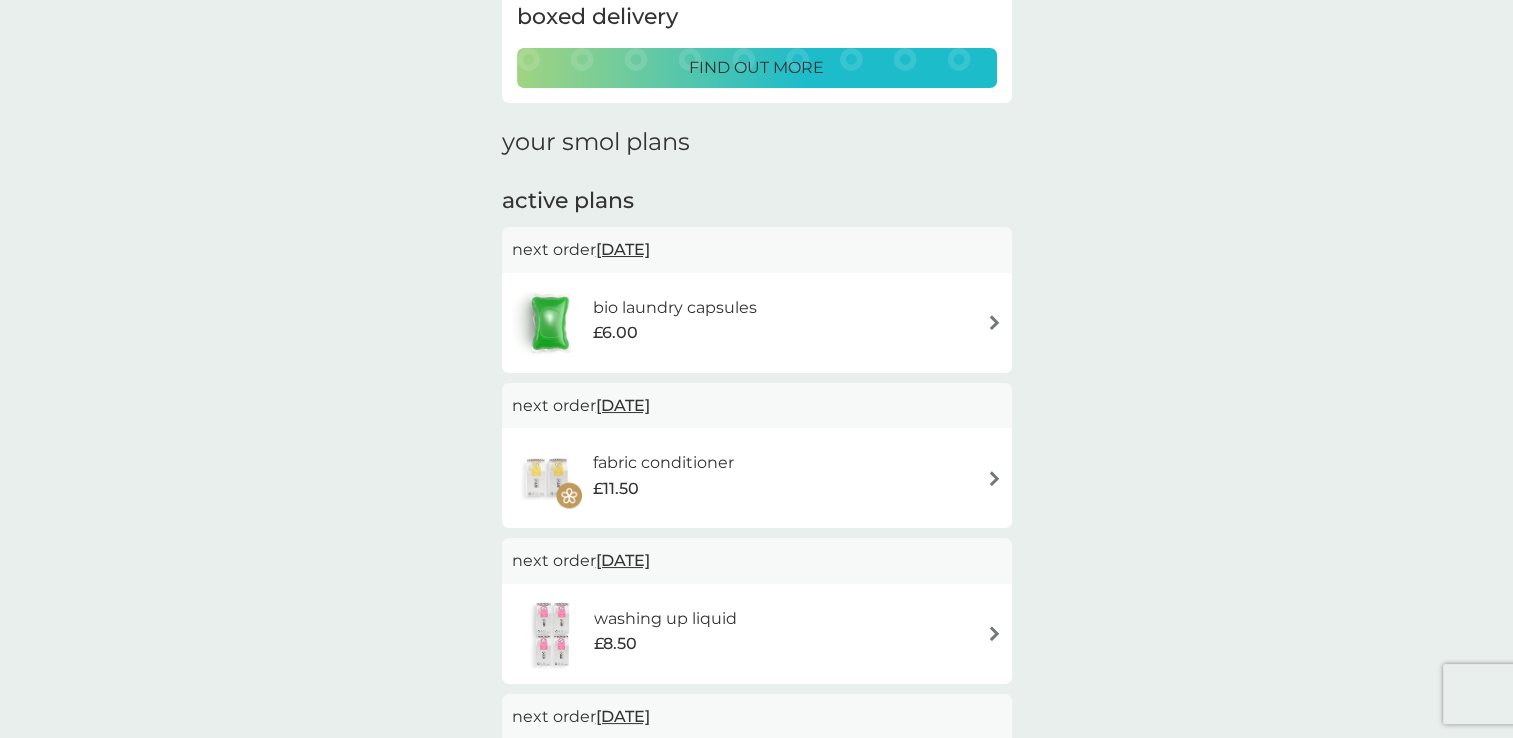 scroll, scrollTop: 198, scrollLeft: 0, axis: vertical 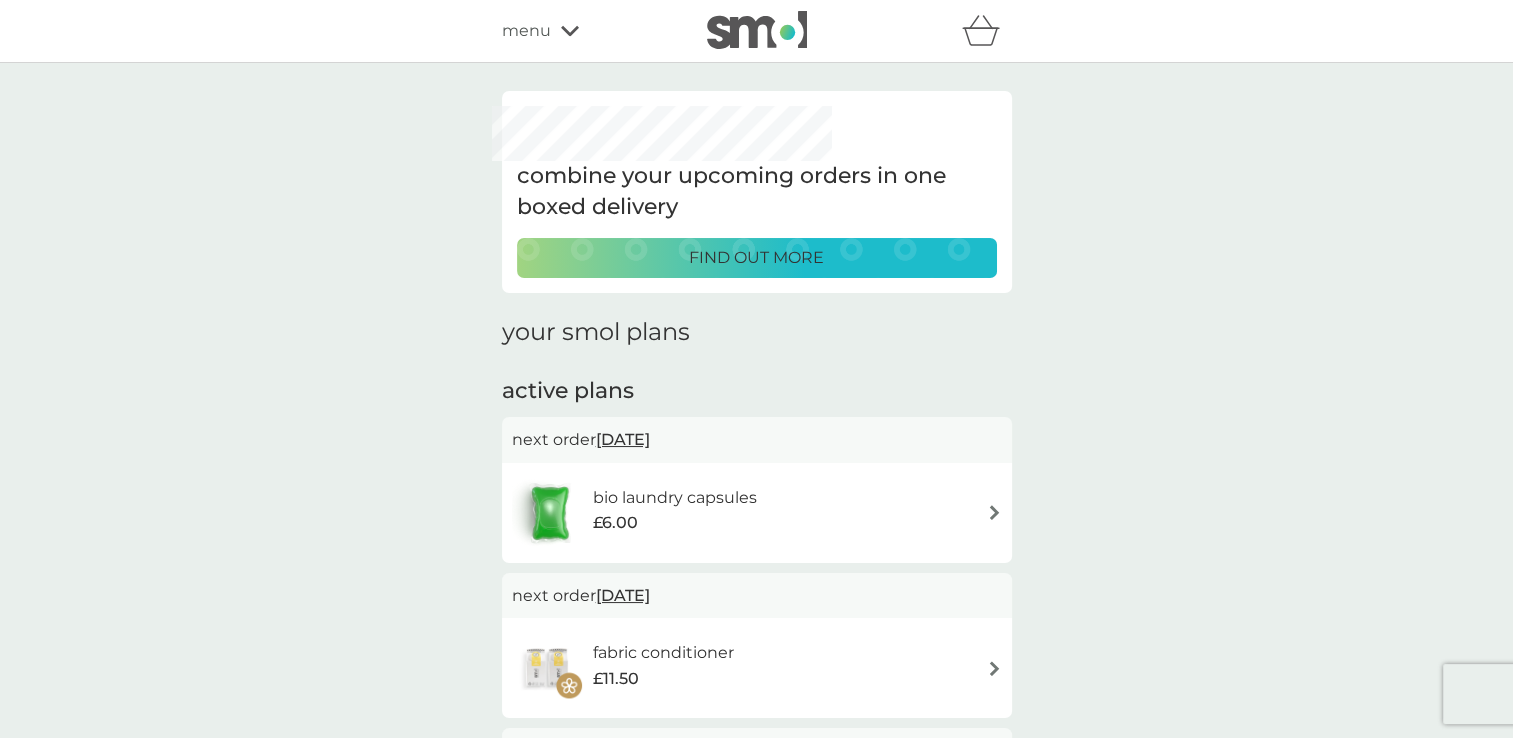 click 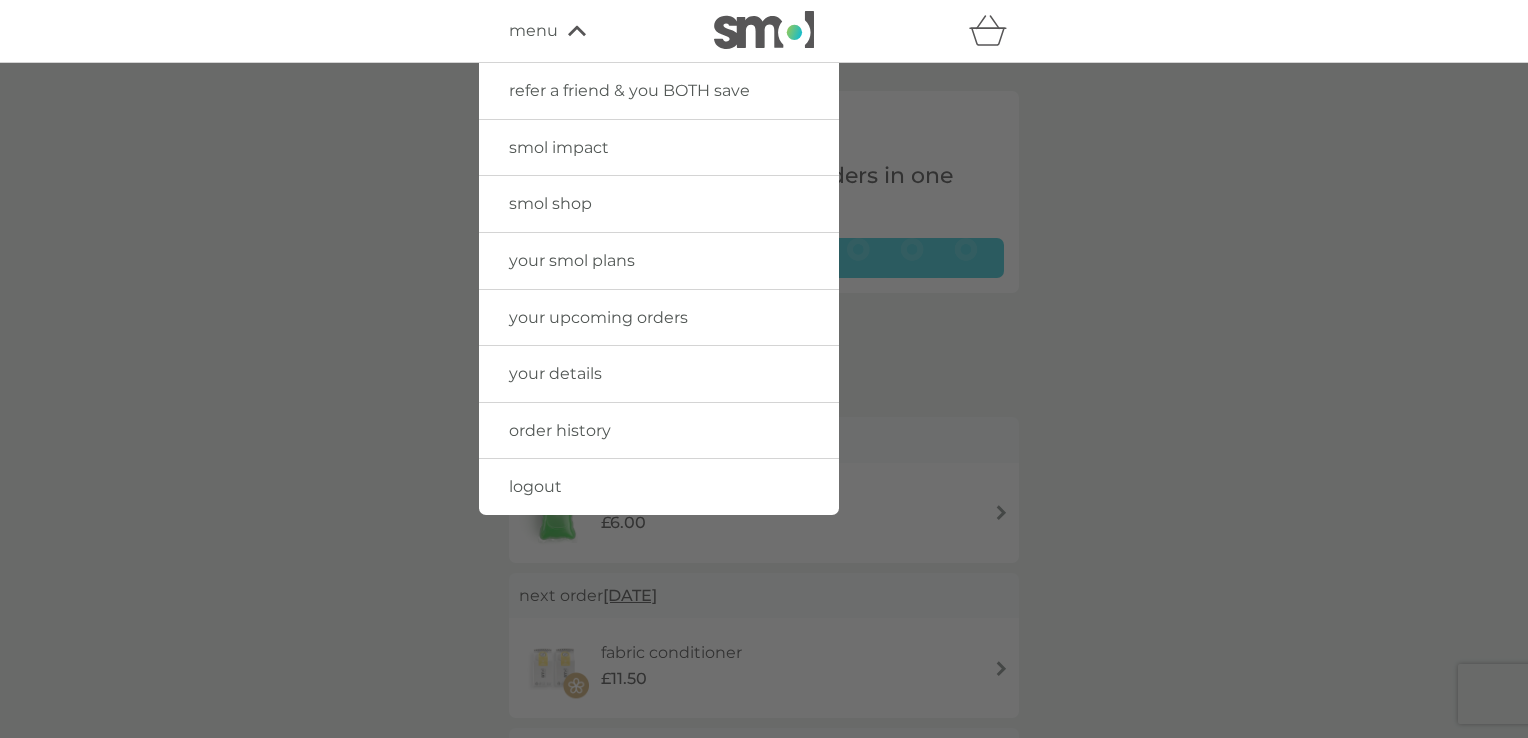 click on "smol impact" at bounding box center [559, 147] 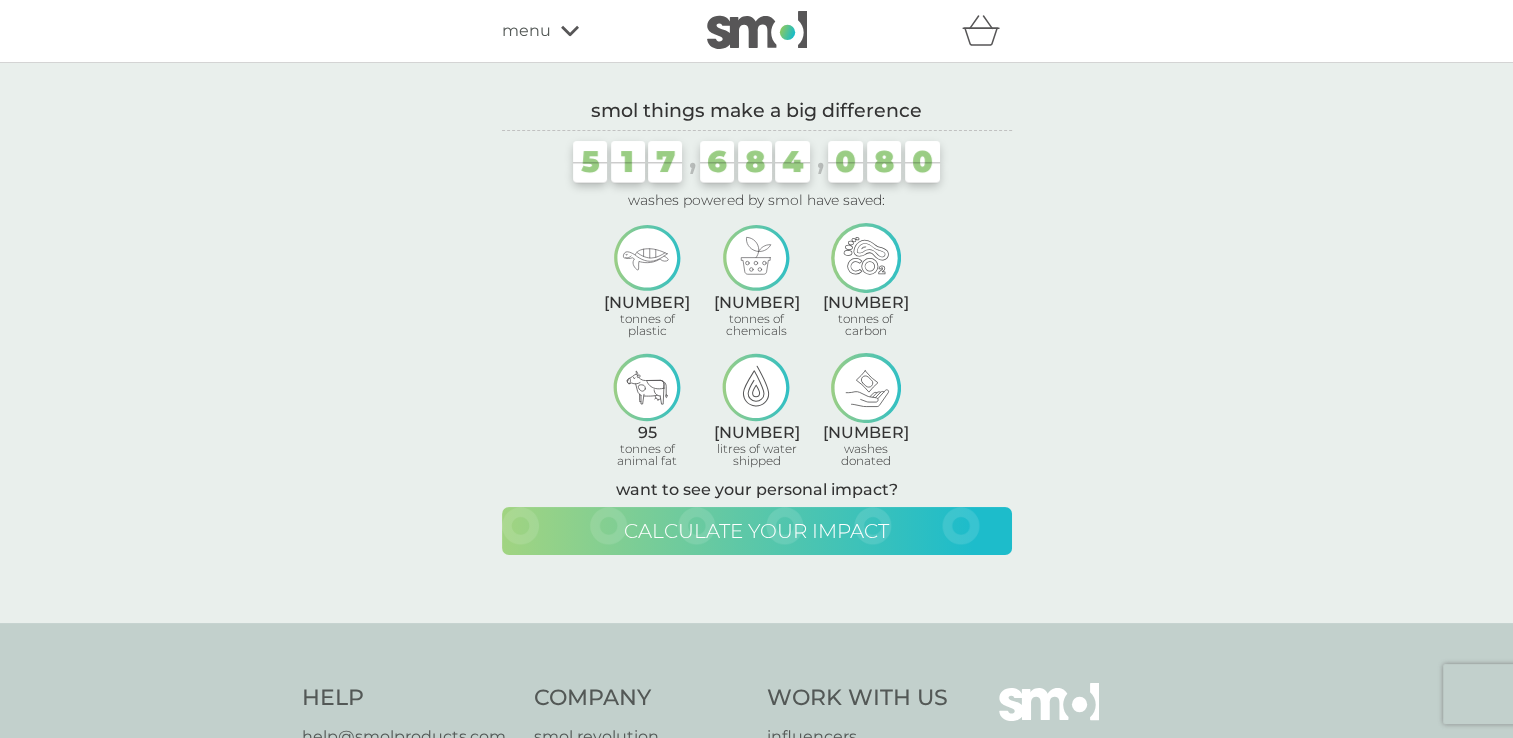 click on "calculate your impact" at bounding box center [756, 531] 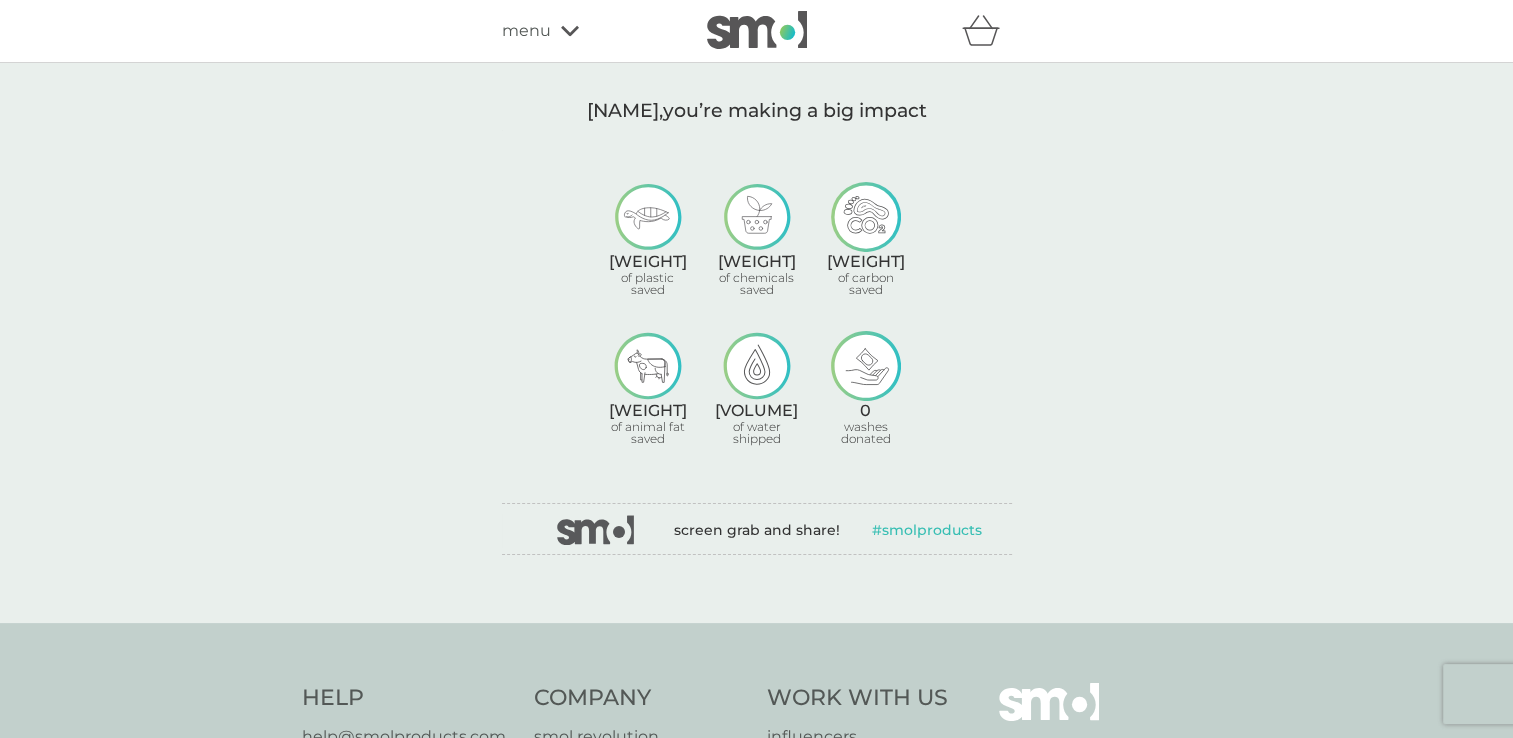 click 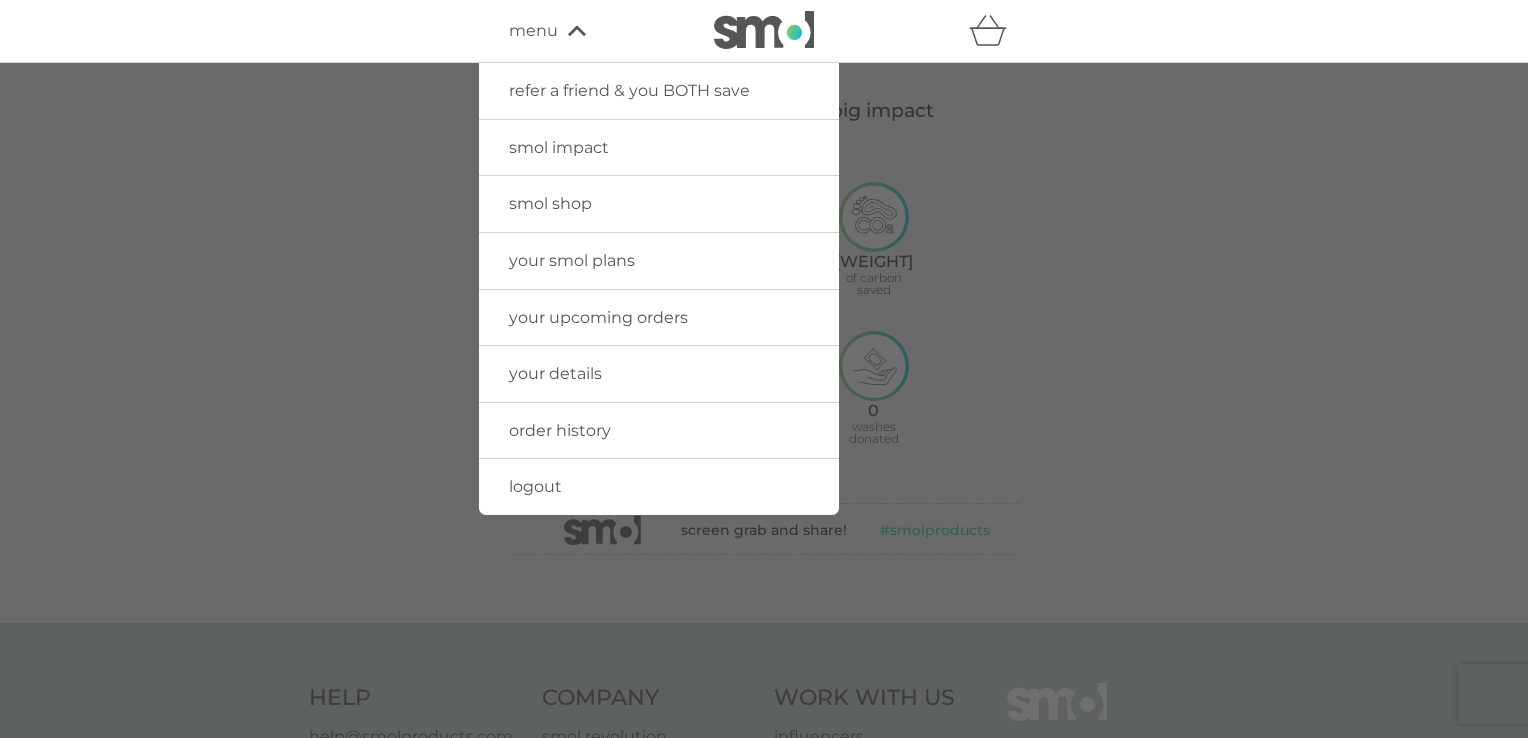 click on "your smol plans" at bounding box center (572, 260) 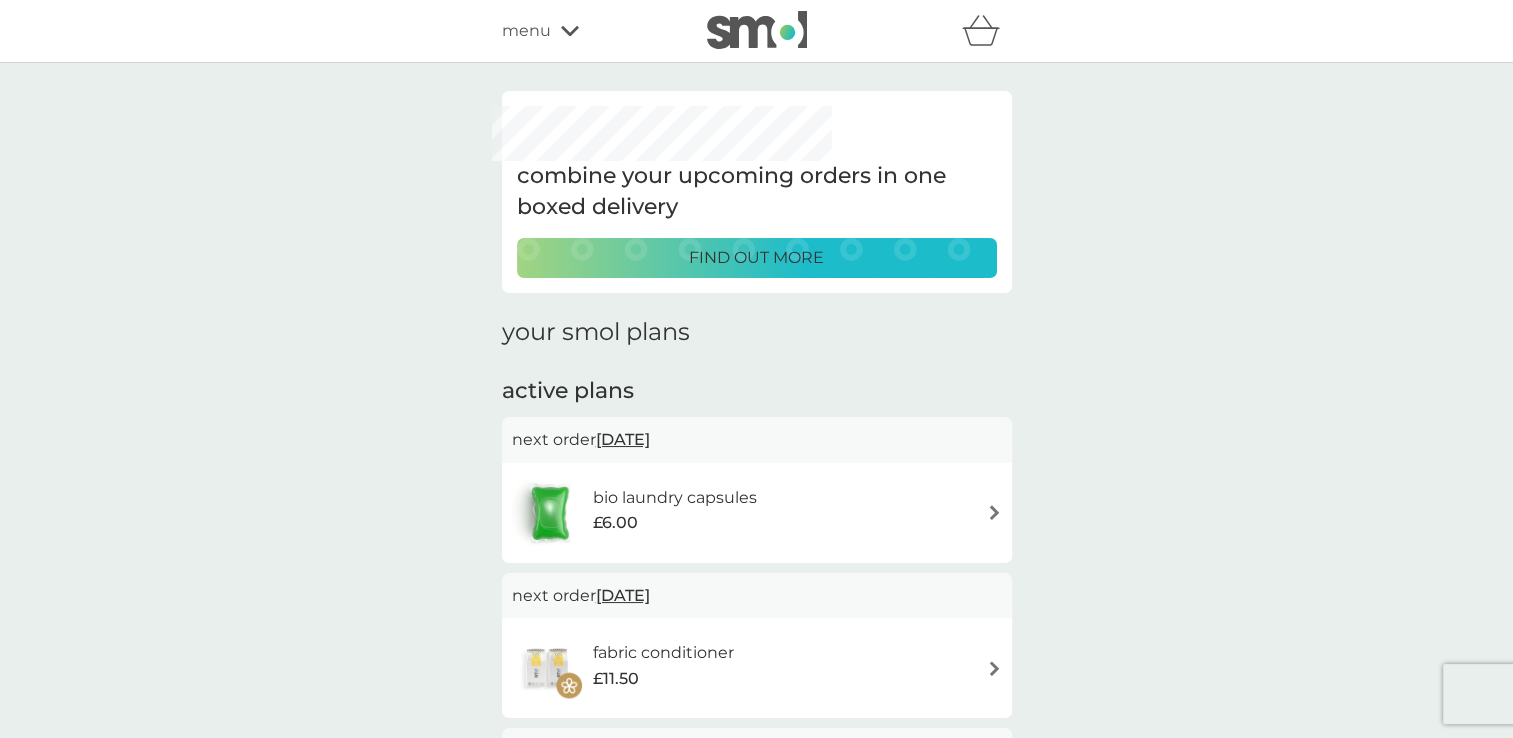click at bounding box center (994, 512) 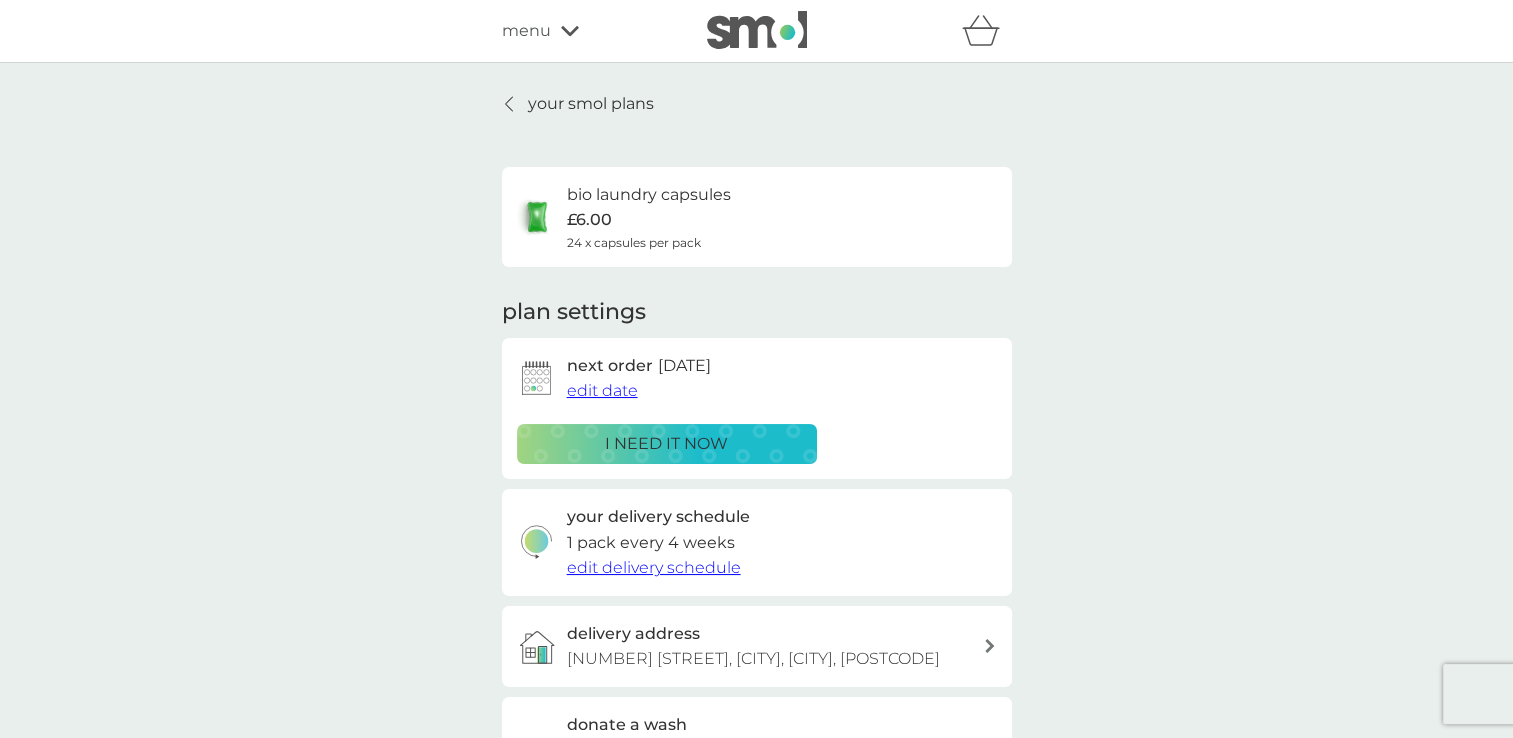 click 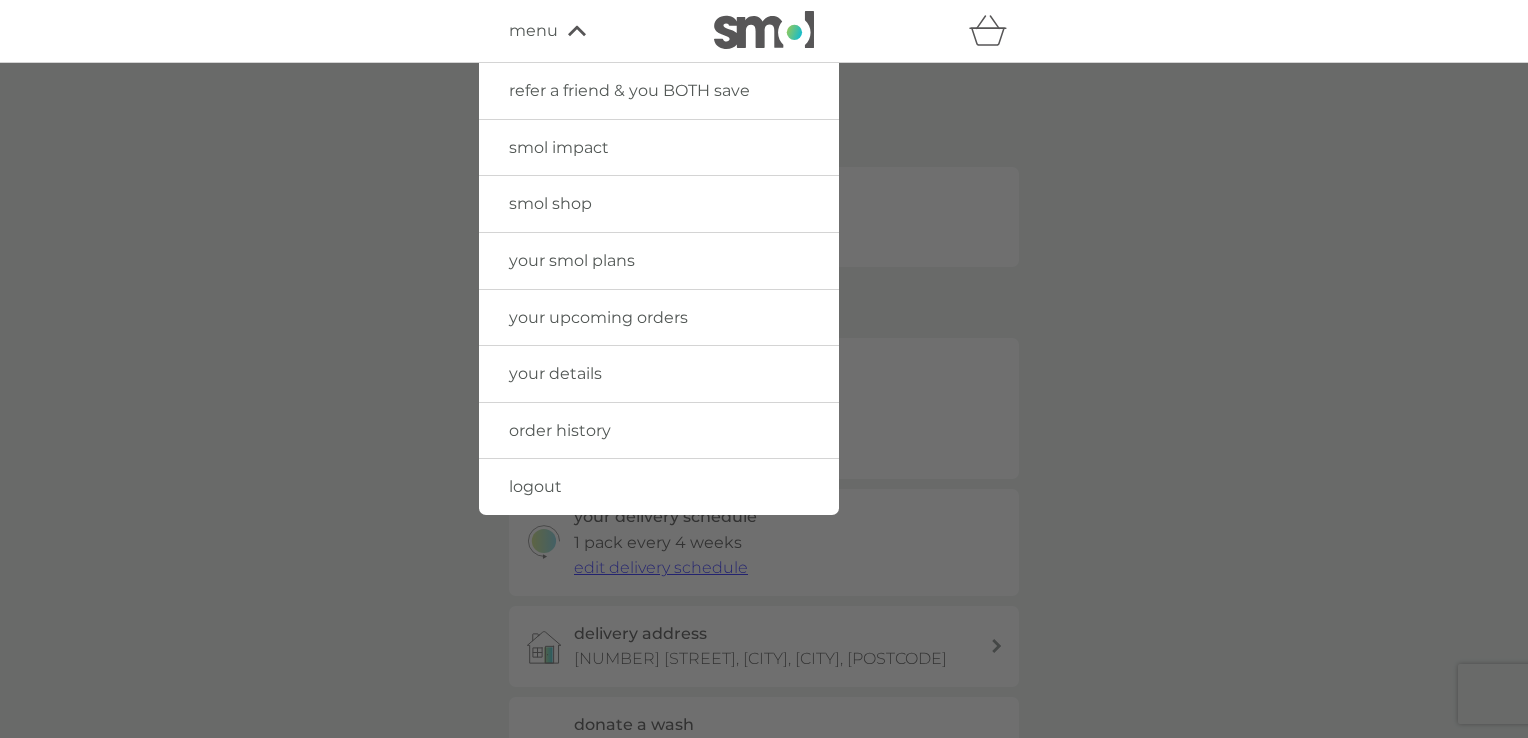click on "order history" at bounding box center [560, 430] 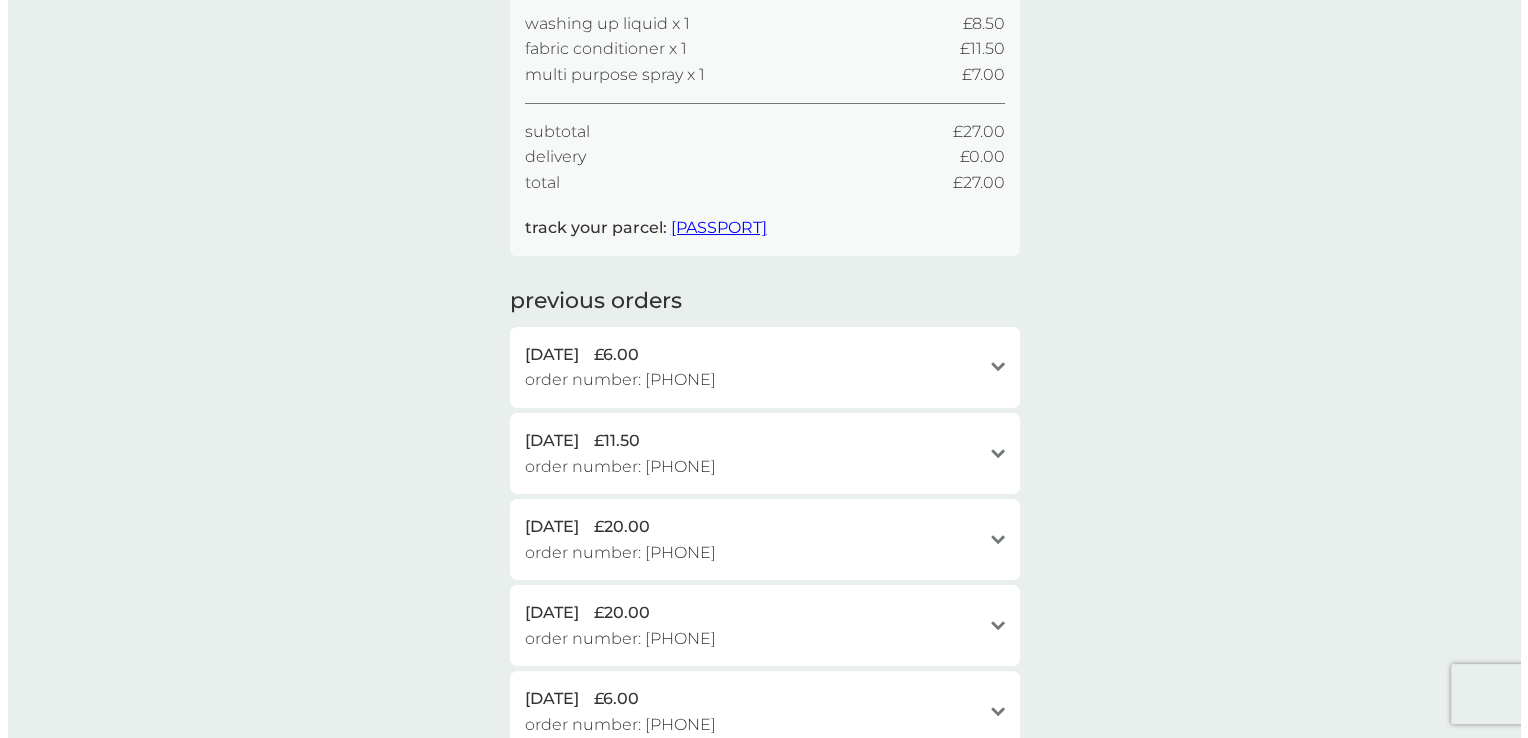scroll, scrollTop: 0, scrollLeft: 0, axis: both 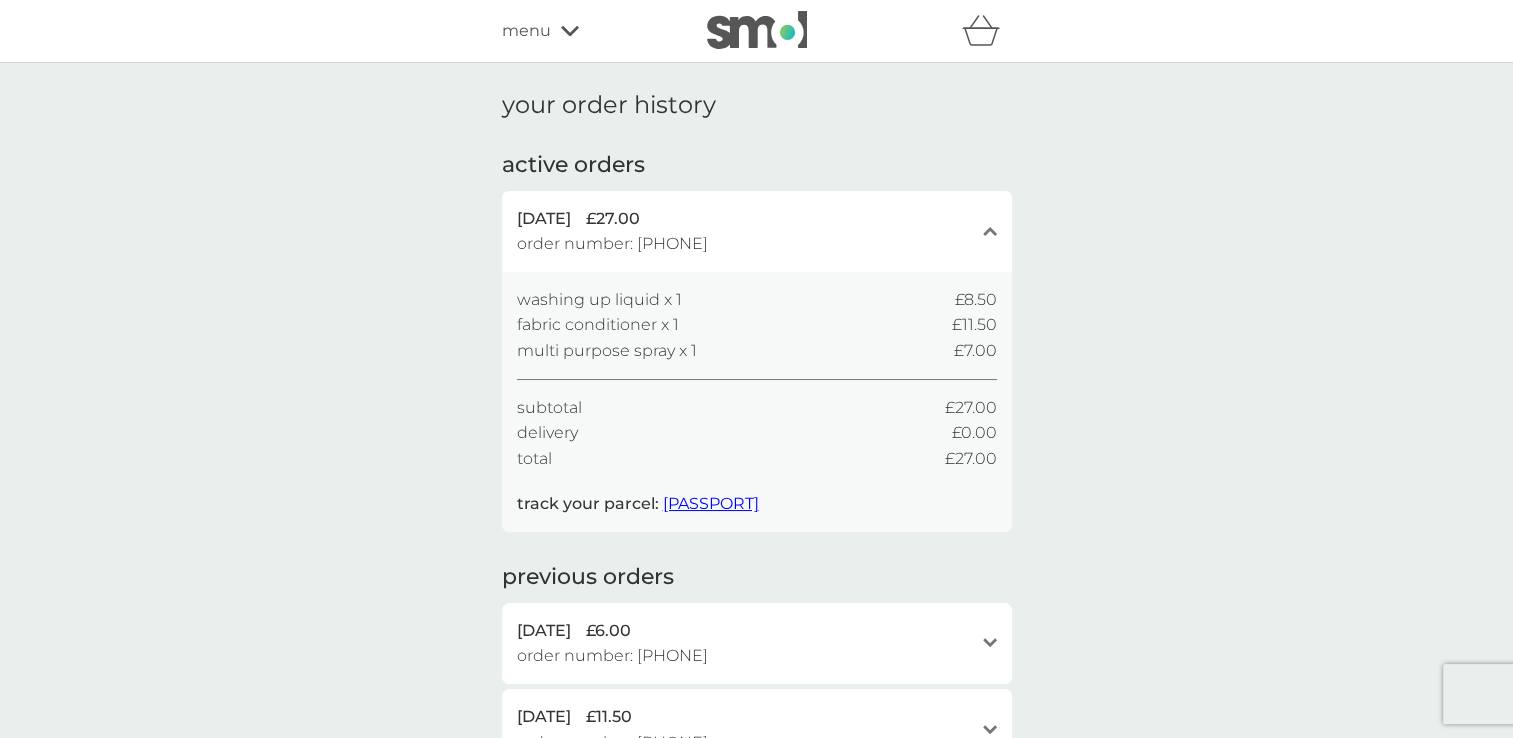 click 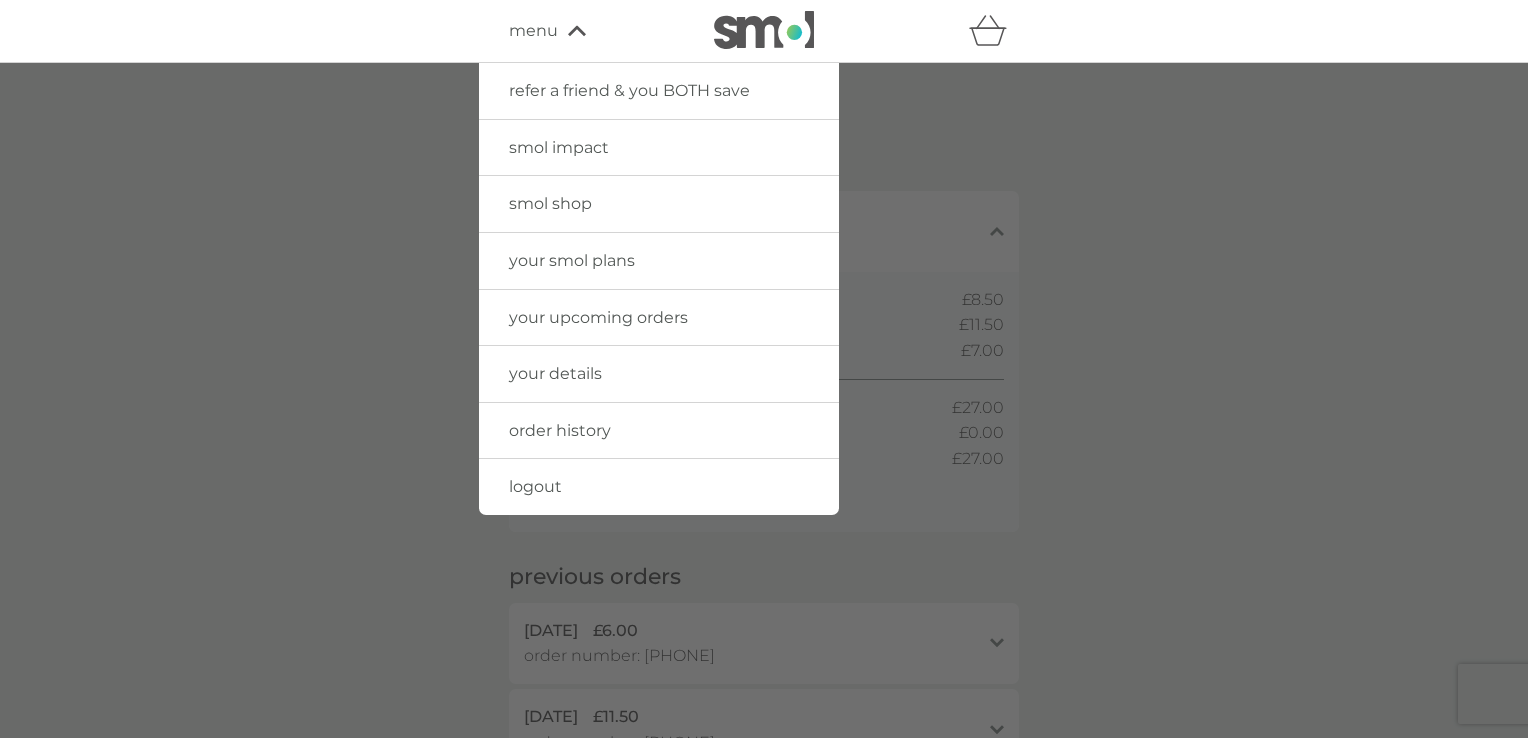 click on "logout" at bounding box center [535, 486] 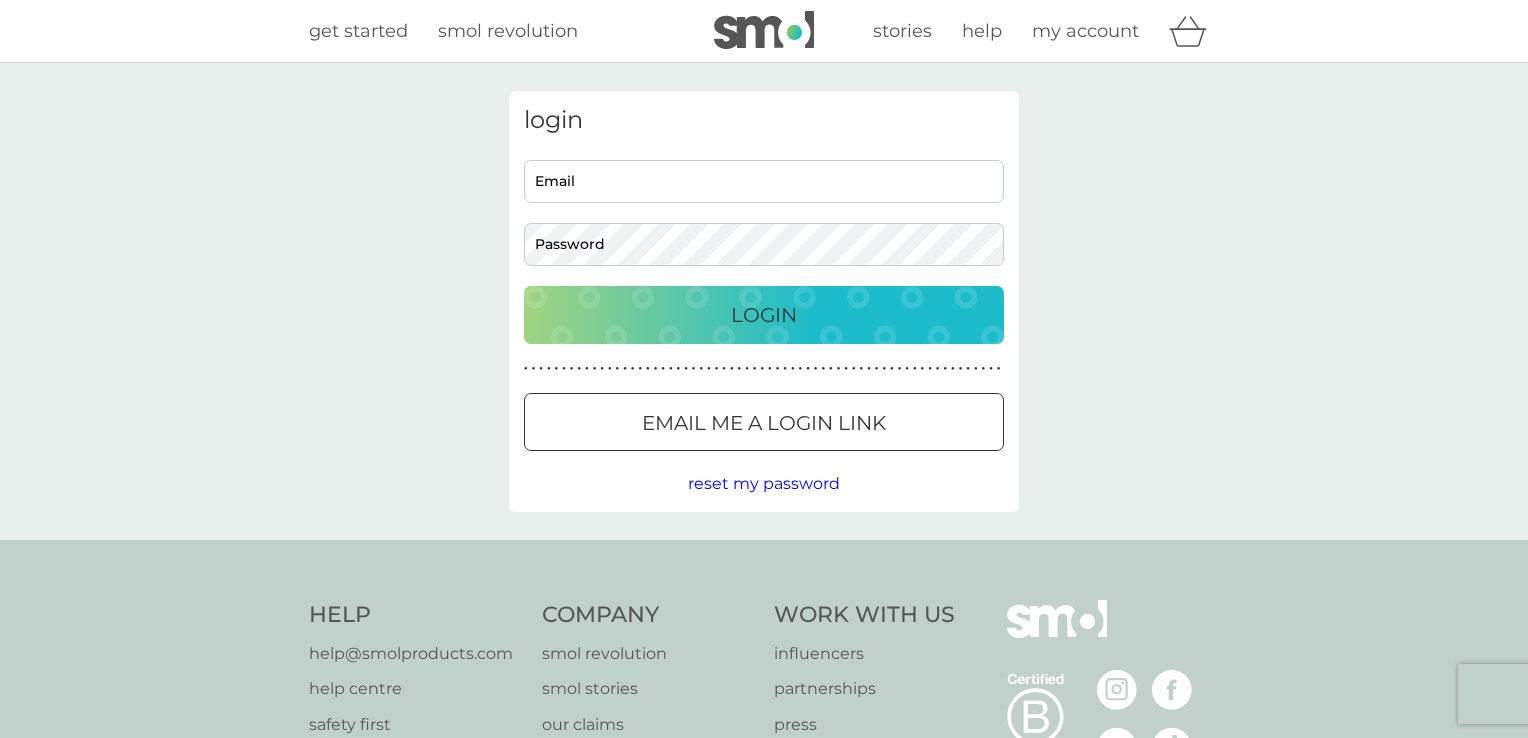 type on "[EMAIL]" 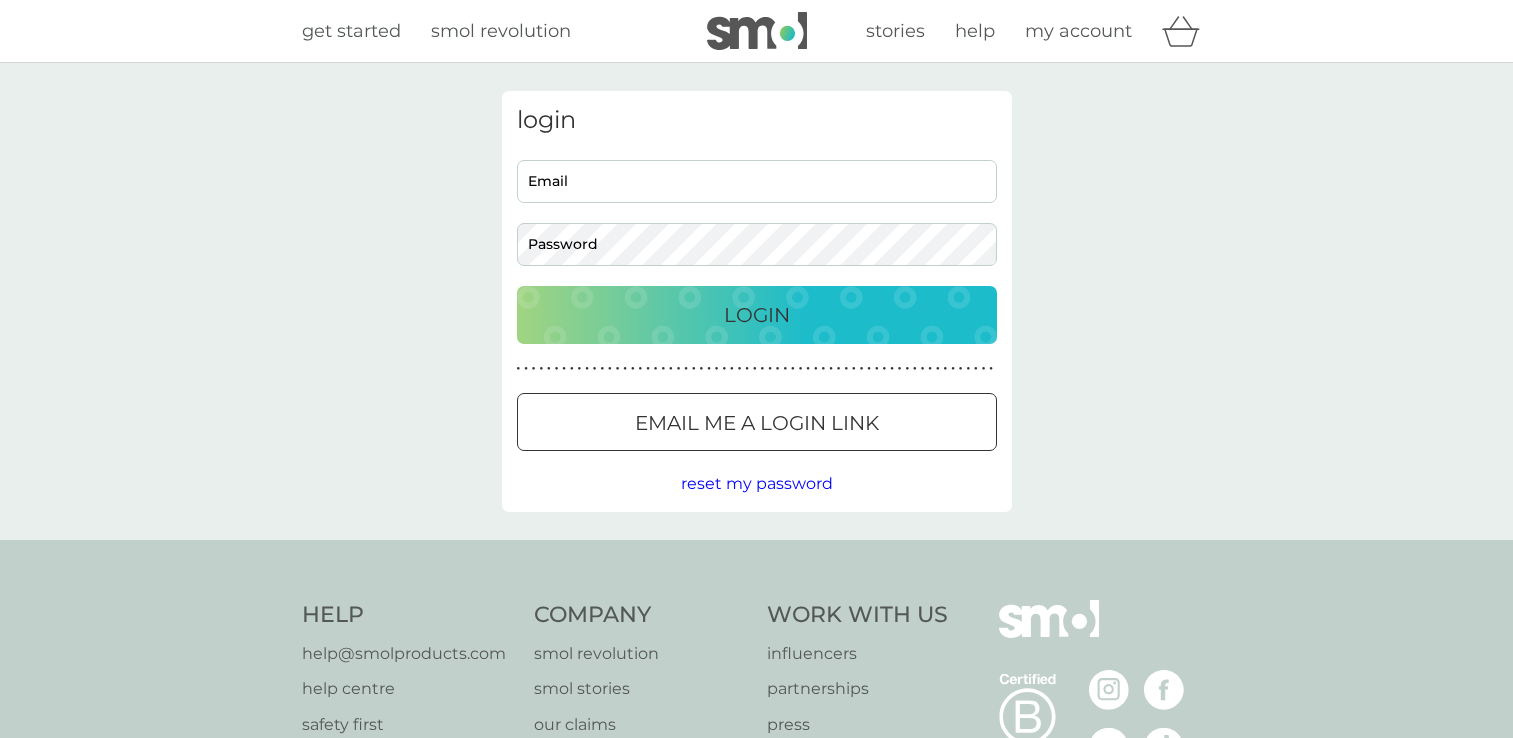 scroll, scrollTop: 0, scrollLeft: 0, axis: both 